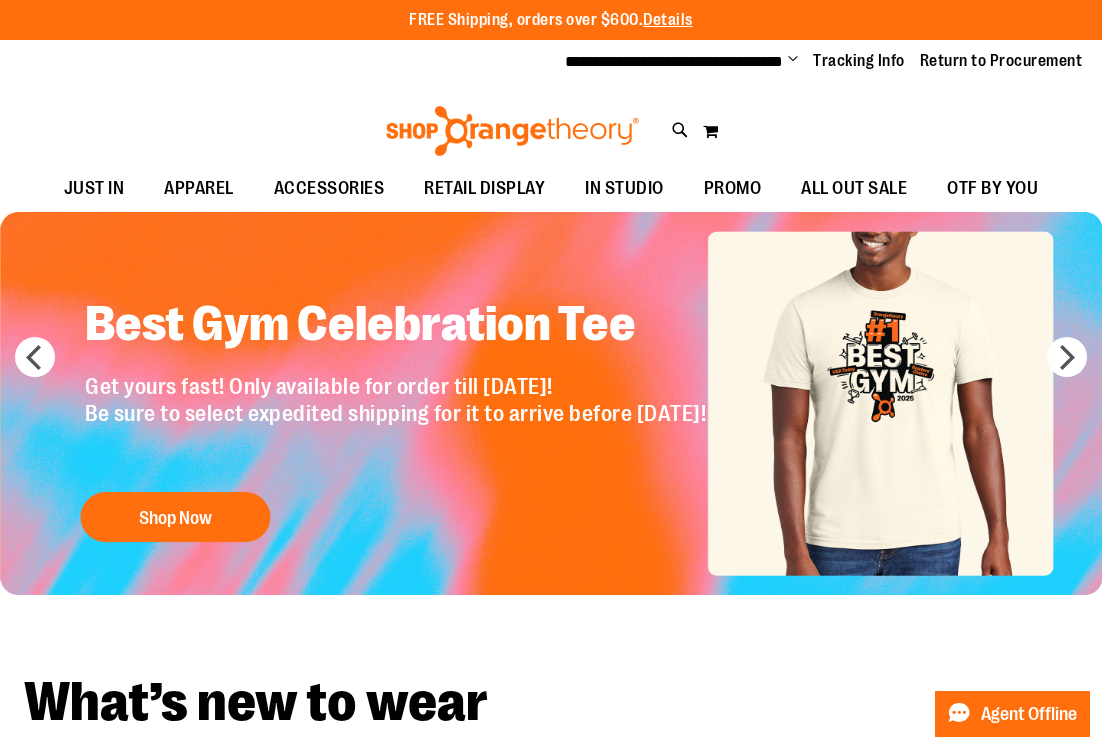 scroll, scrollTop: 0, scrollLeft: 0, axis: both 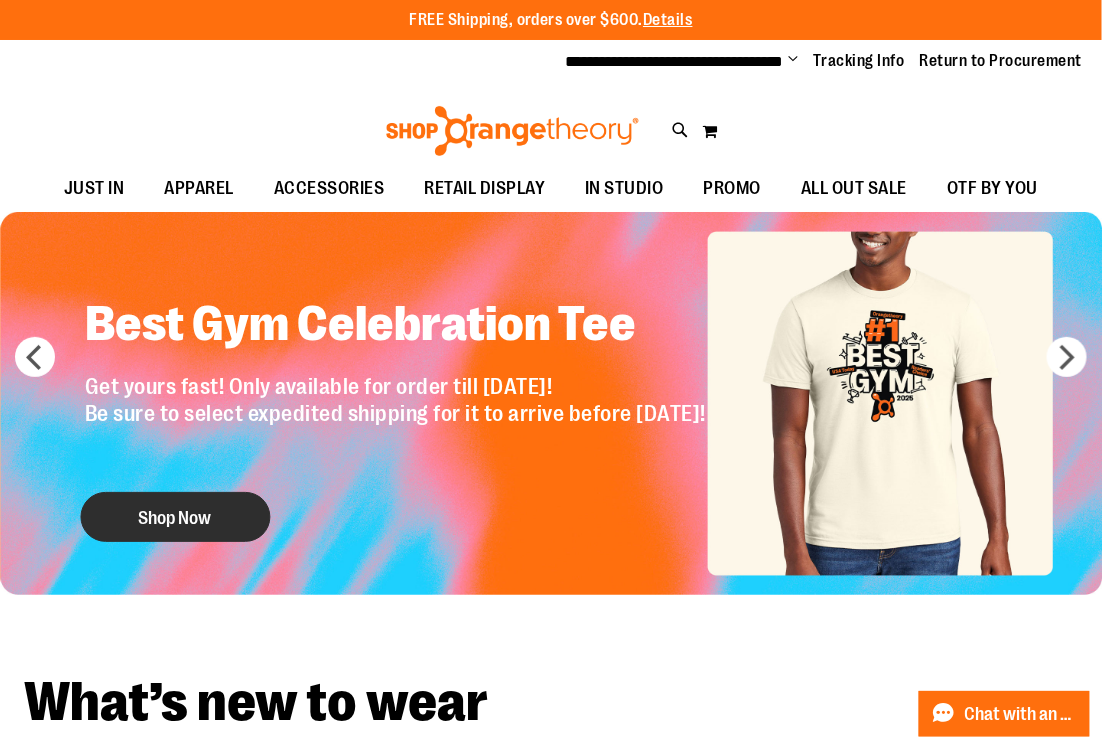 type on "**********" 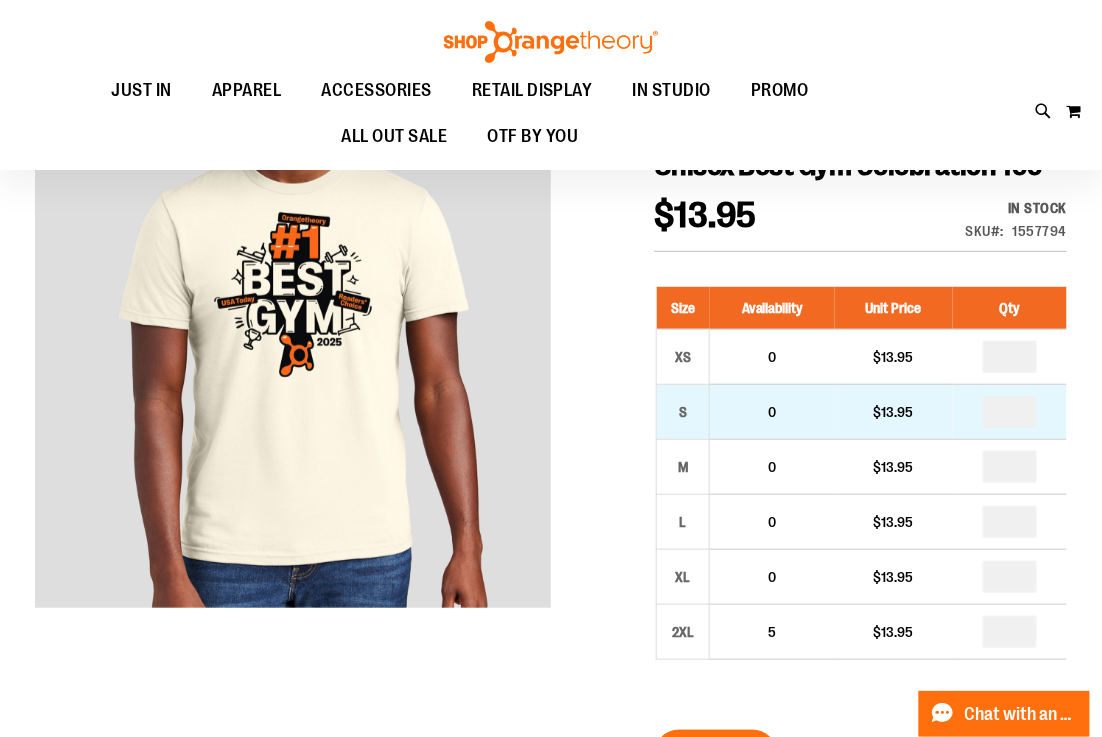 scroll, scrollTop: 188, scrollLeft: 0, axis: vertical 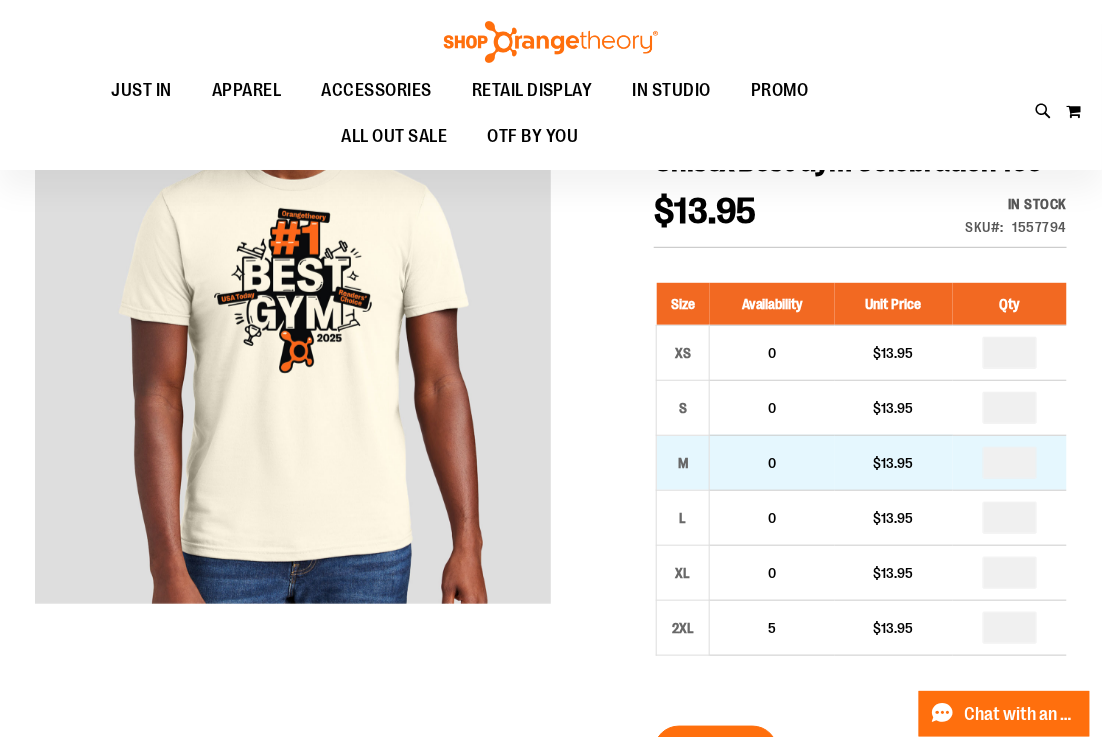 type on "**********" 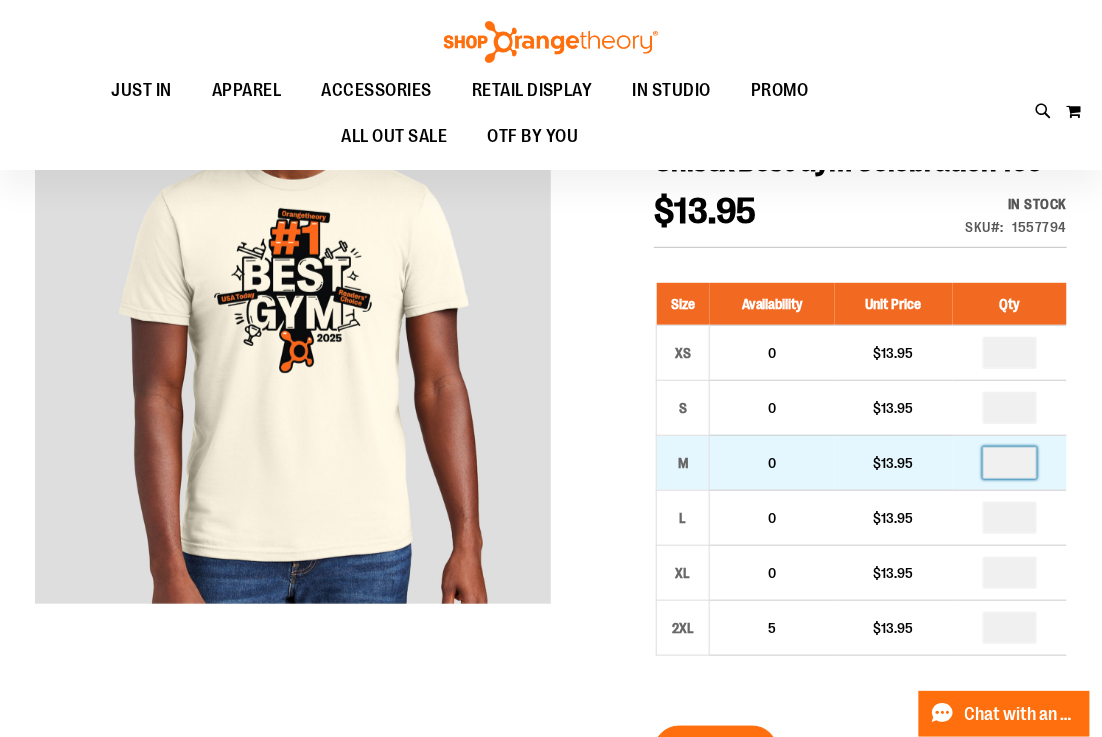 click at bounding box center [1010, 463] 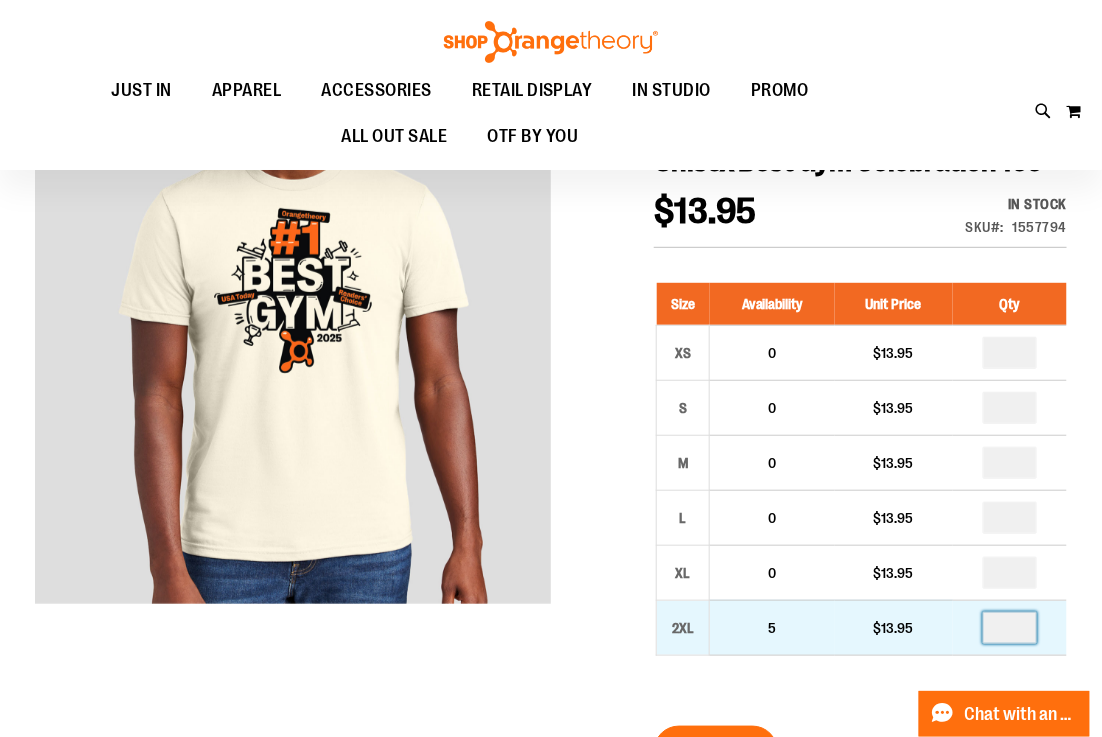 type on "*" 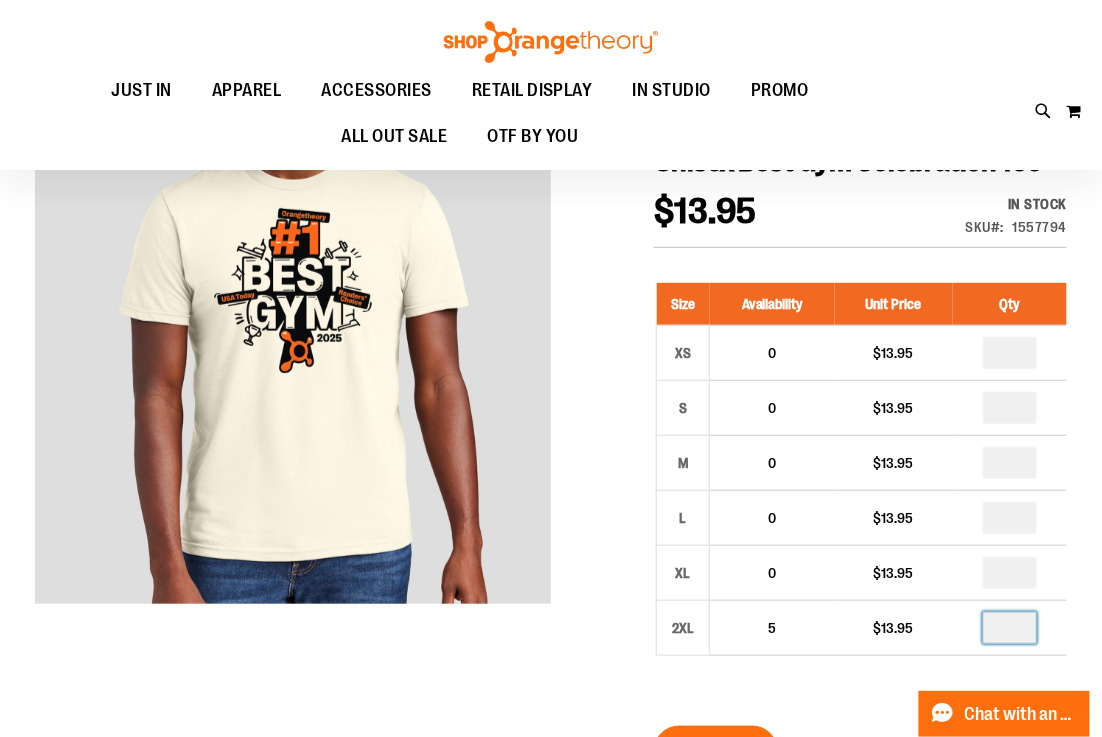 type on "*" 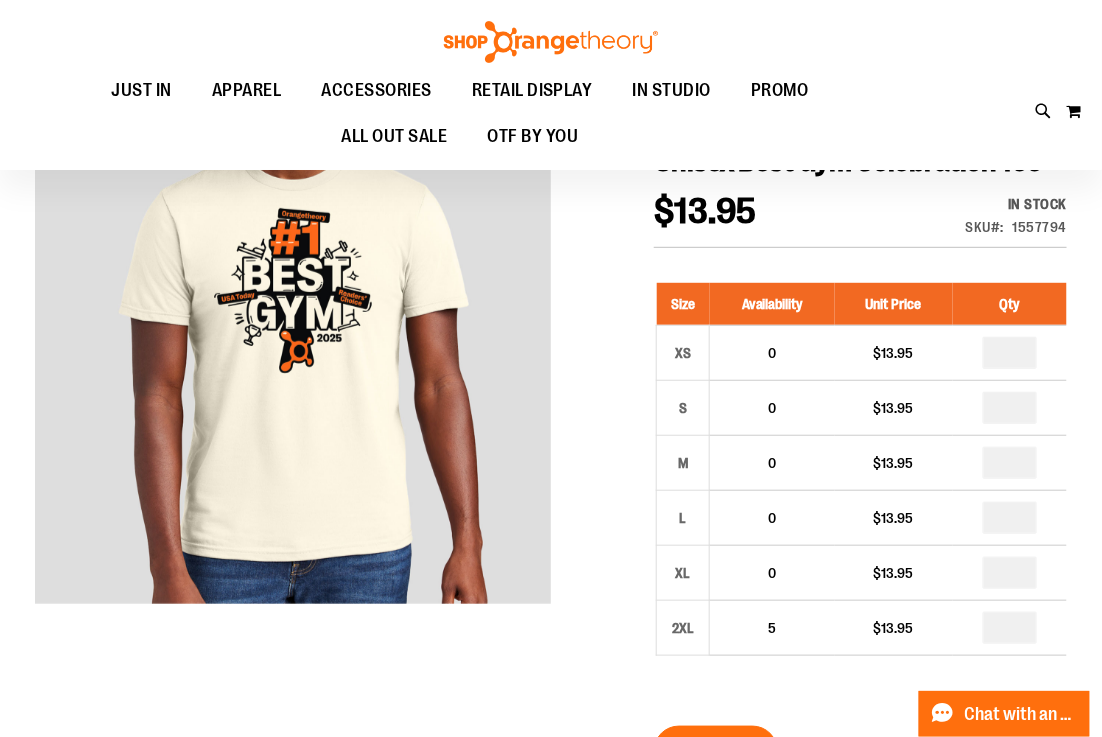 click at bounding box center [1010, 573] 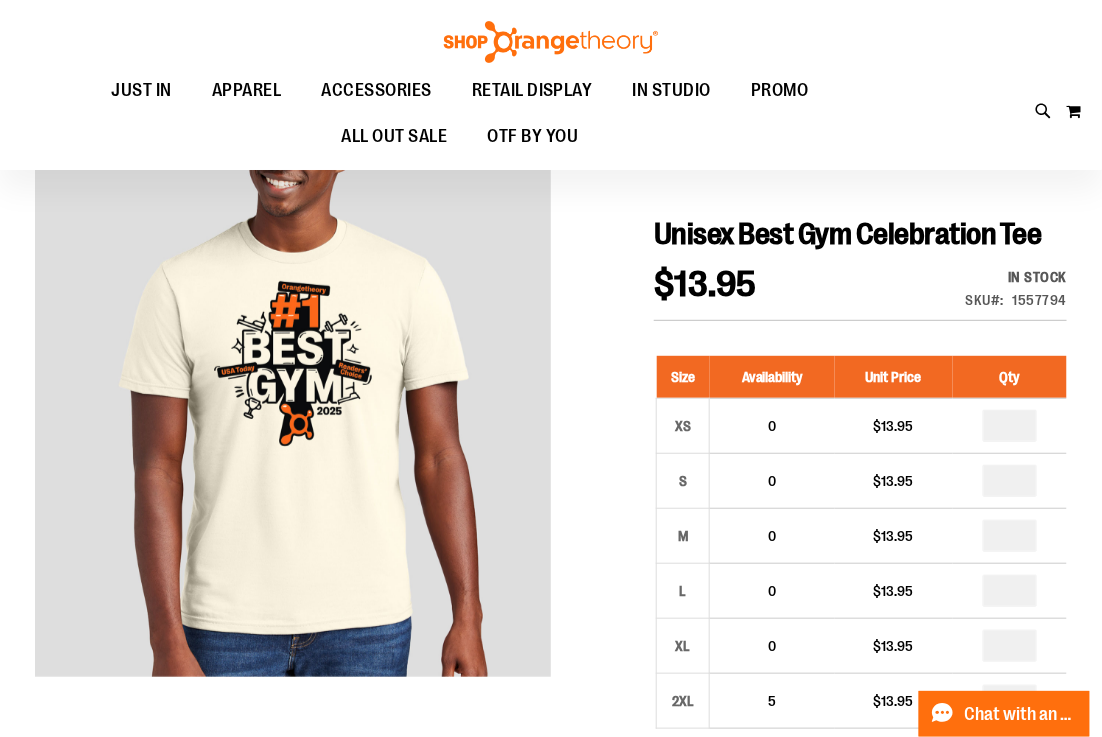 scroll, scrollTop: 98, scrollLeft: 0, axis: vertical 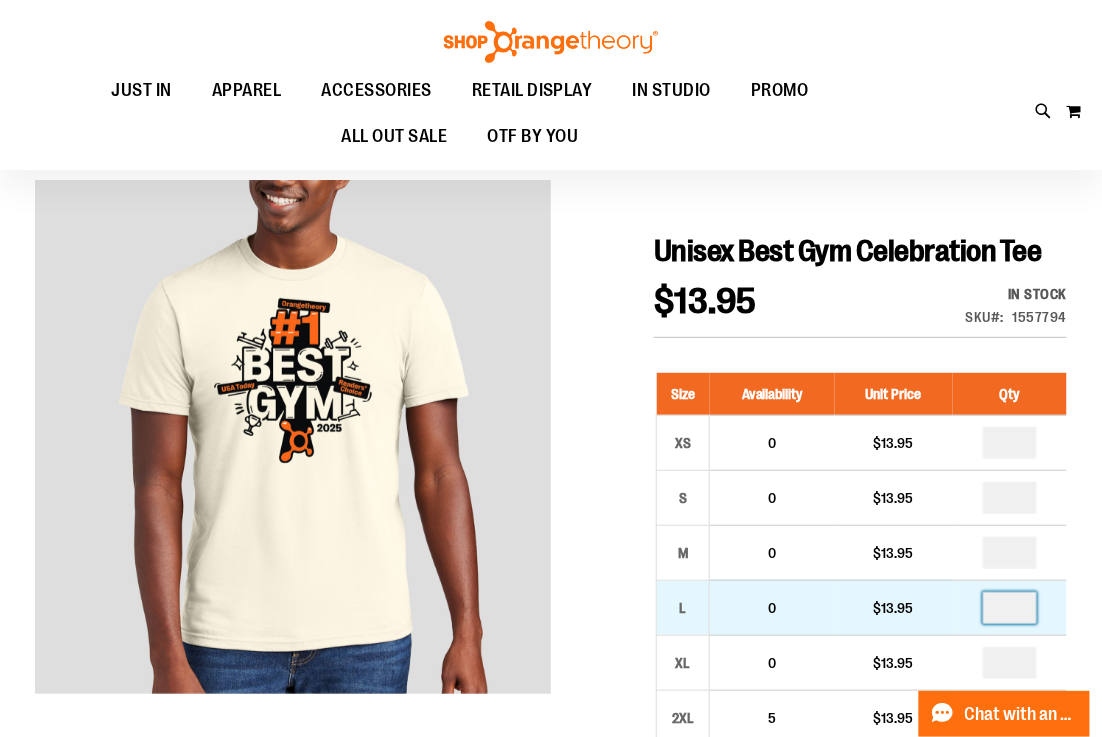 type 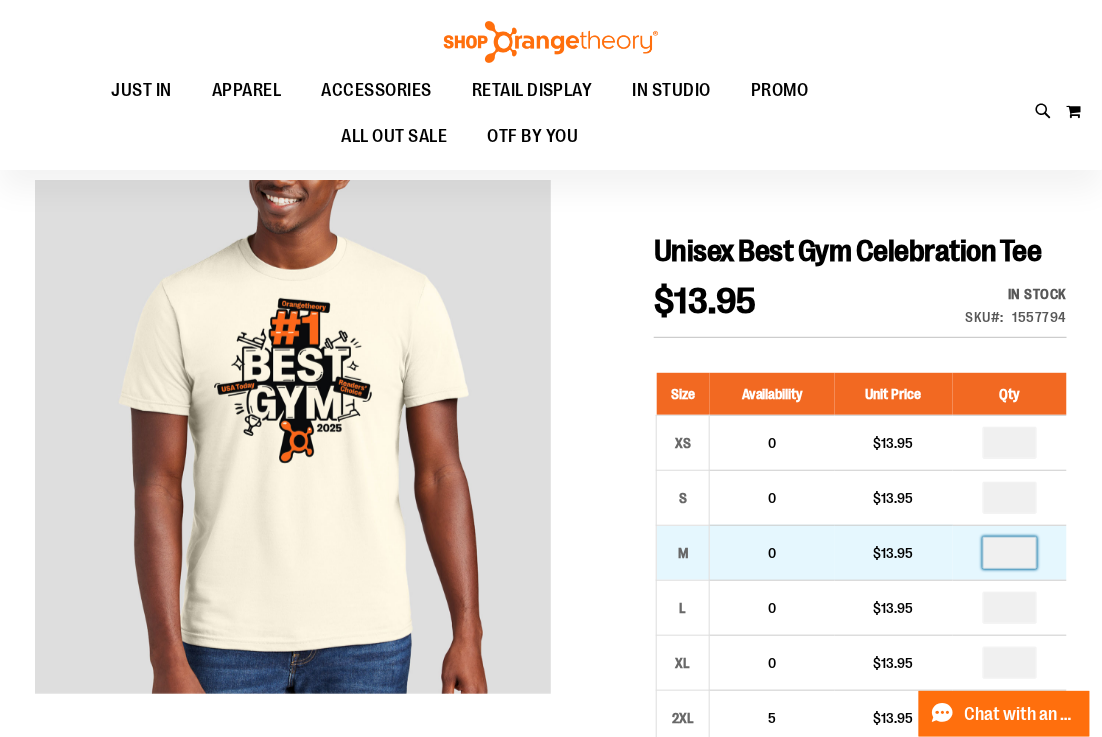 type 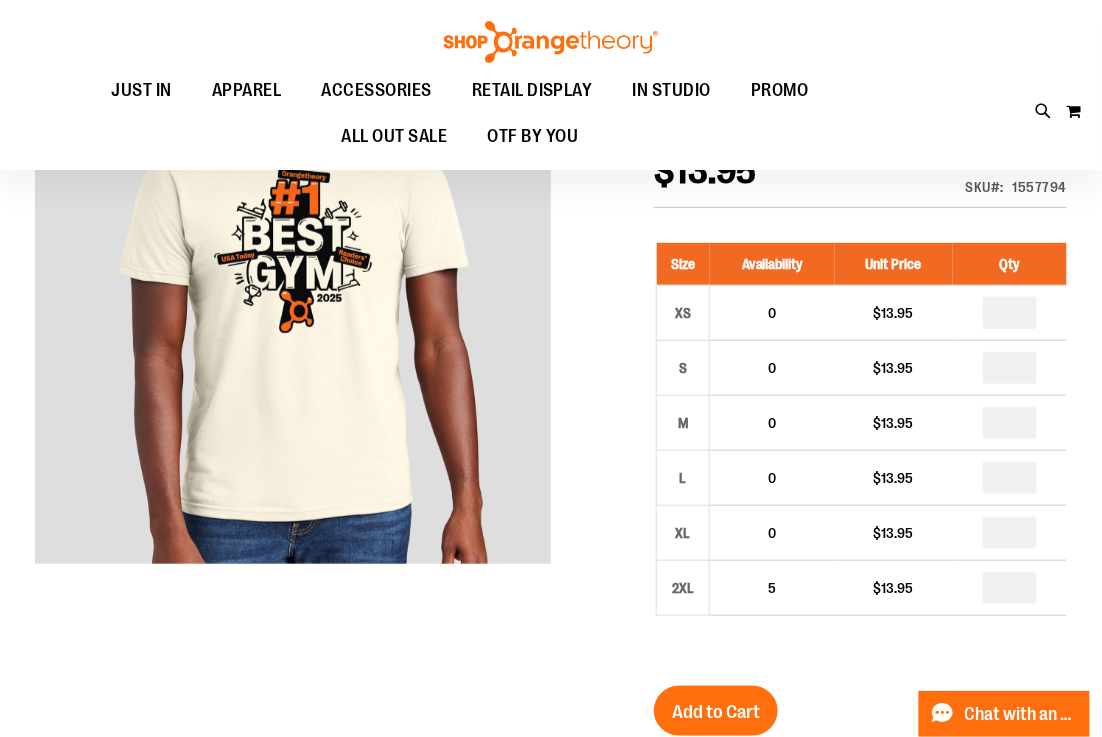 scroll, scrollTop: 230, scrollLeft: 0, axis: vertical 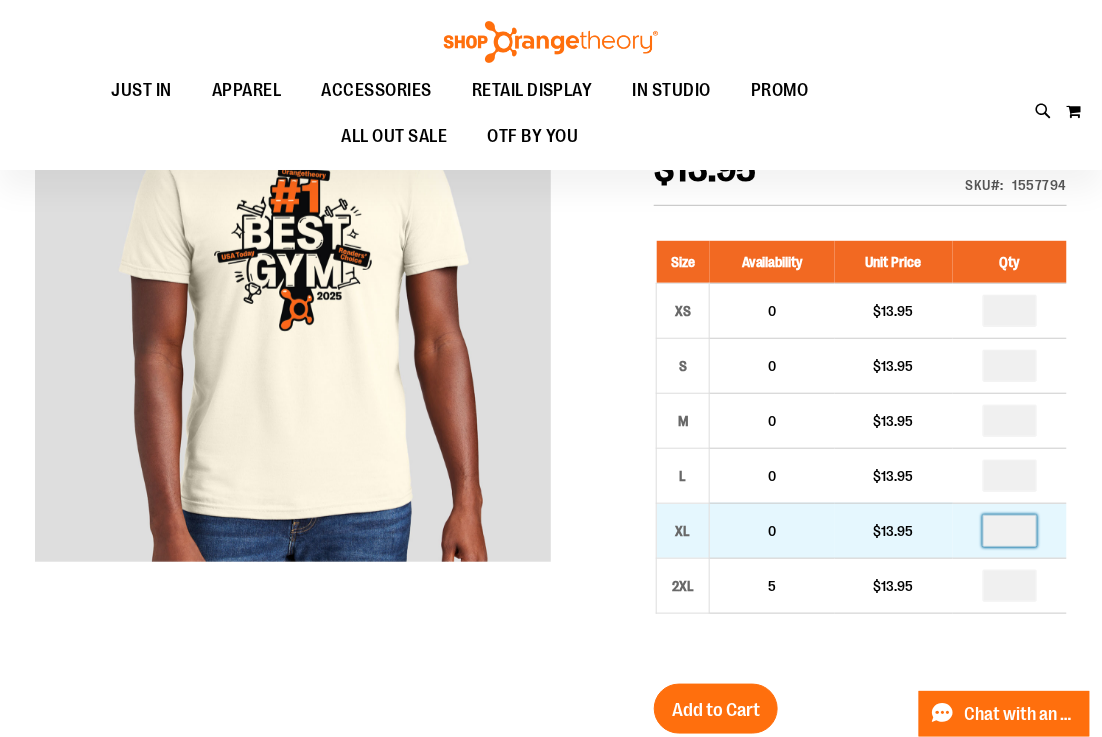 click at bounding box center (1010, 531) 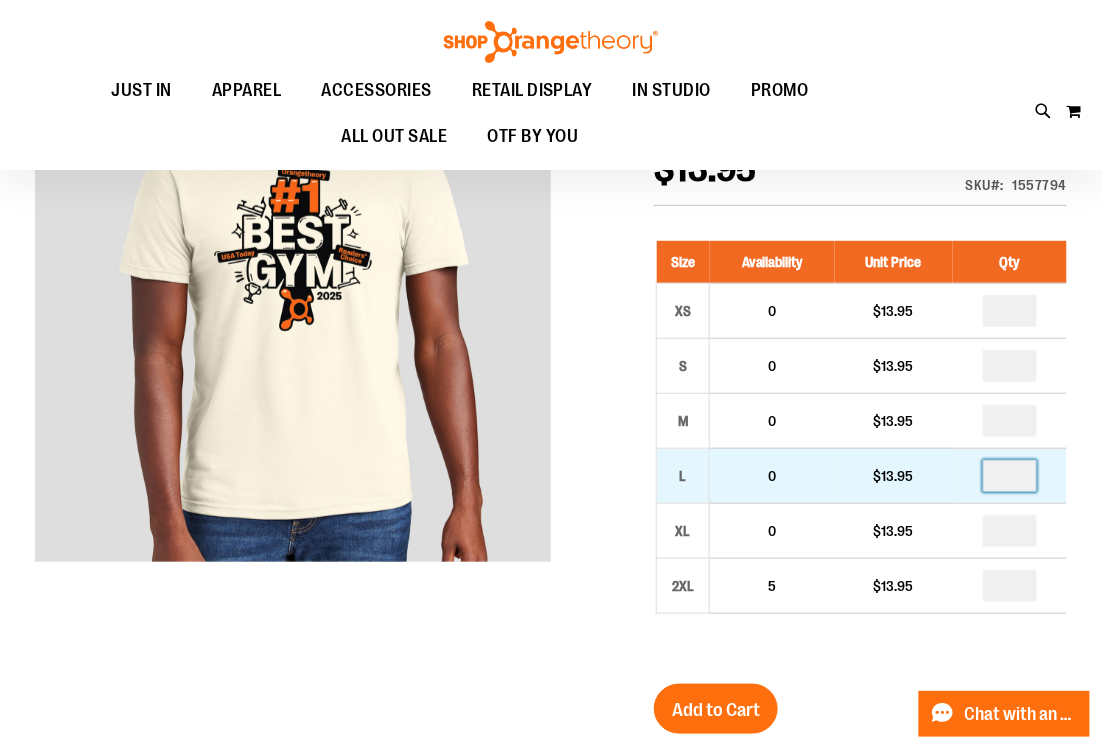click at bounding box center [1010, 476] 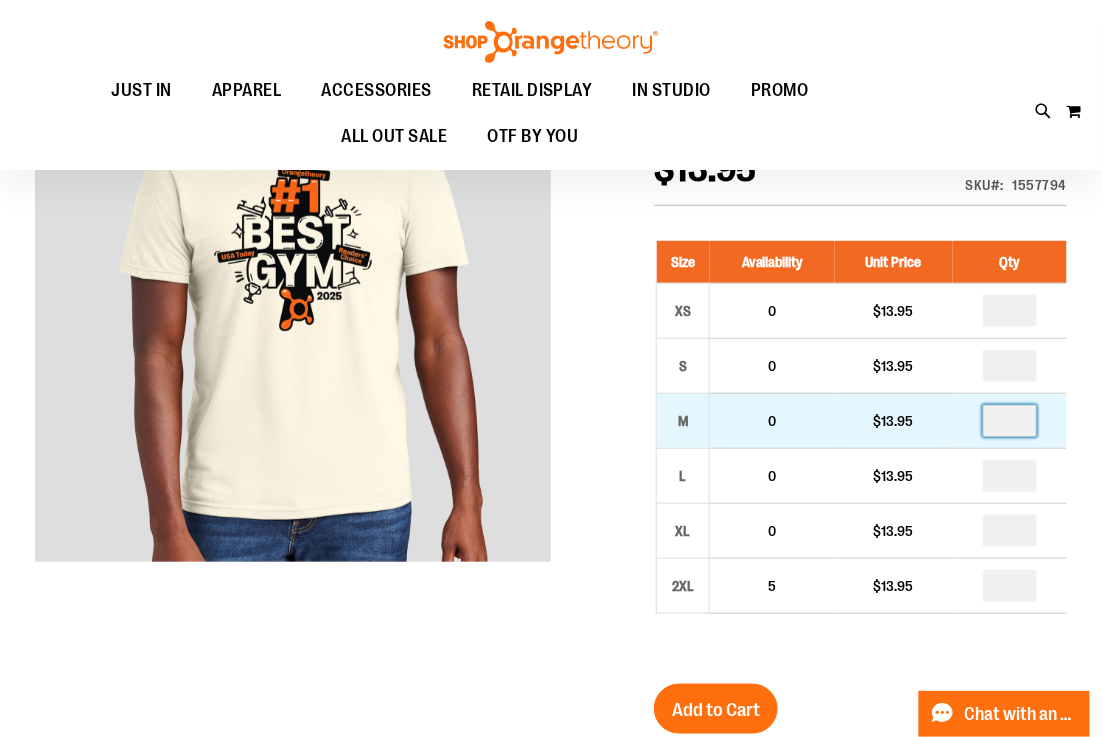 type on "*" 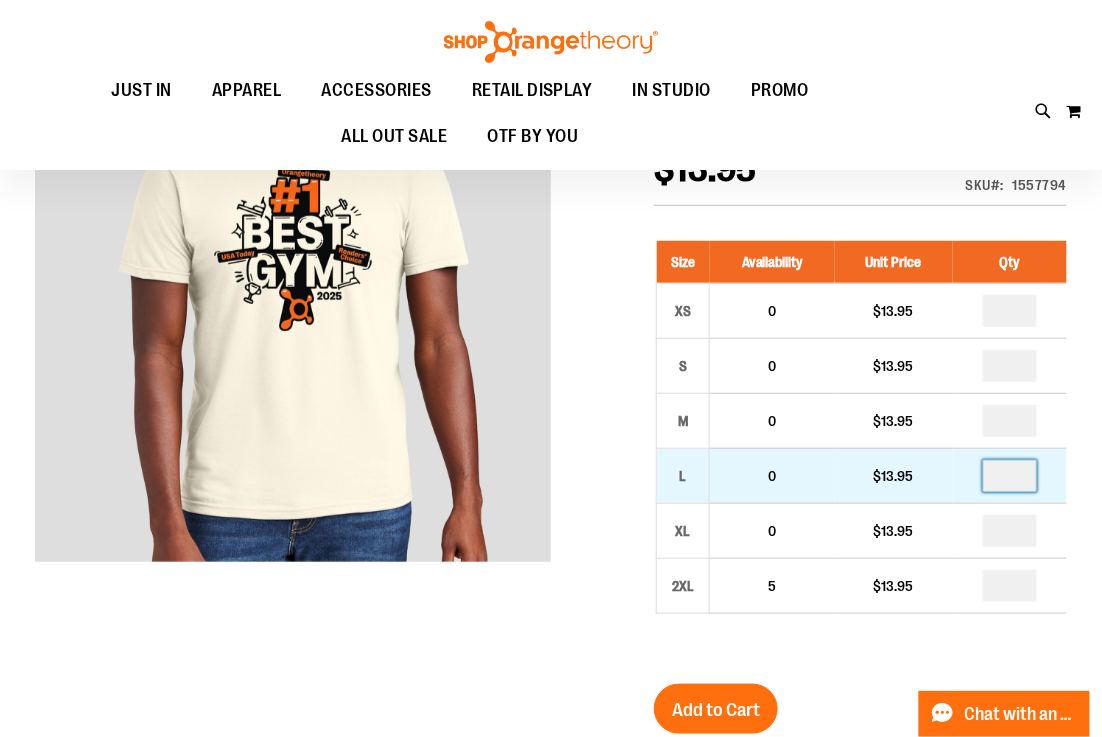 click at bounding box center (1010, 476) 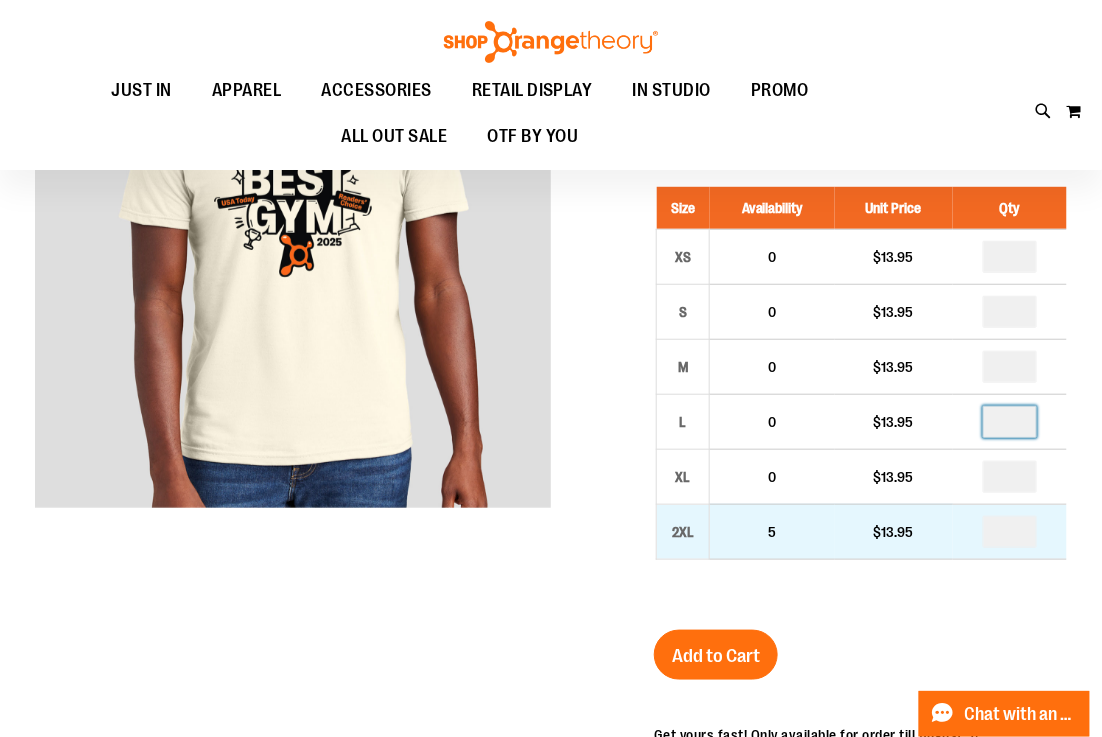 scroll, scrollTop: 285, scrollLeft: 0, axis: vertical 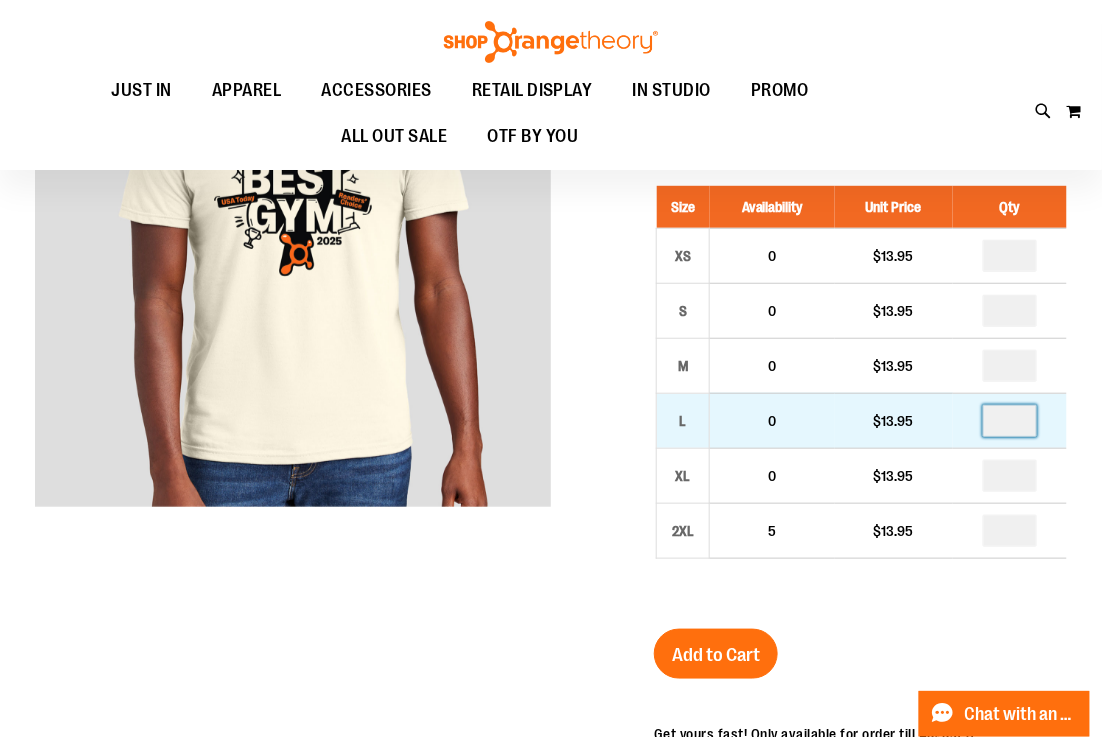 click on "*" at bounding box center [1010, 421] 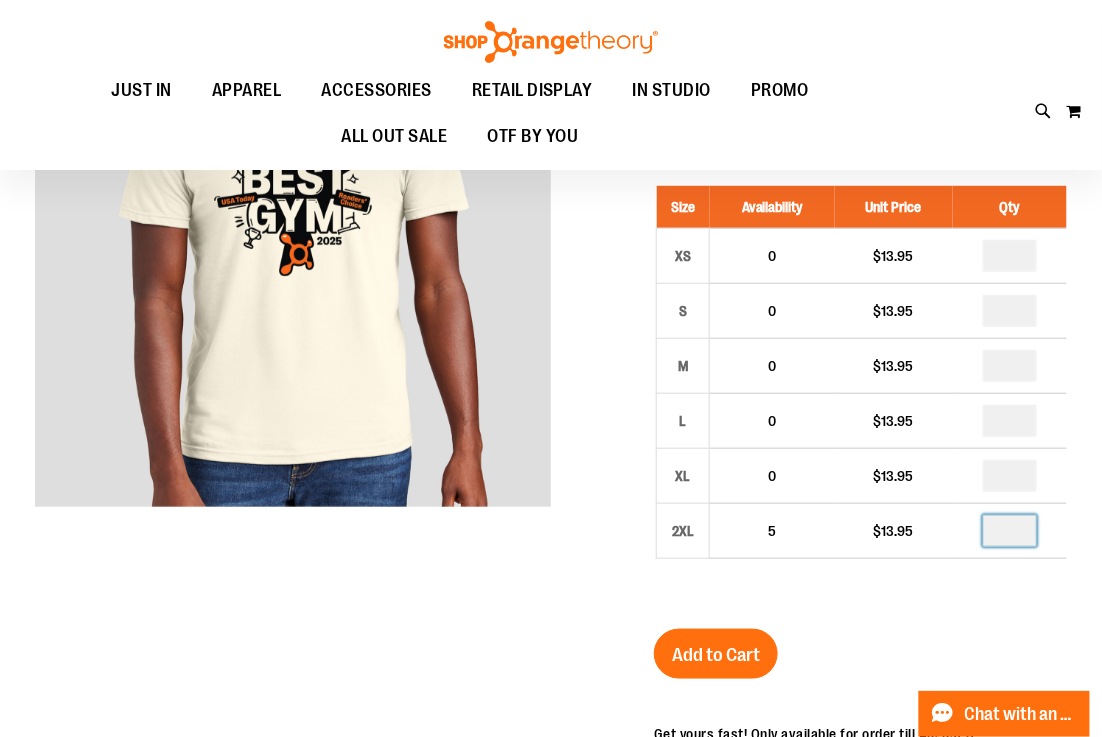 click on "*" at bounding box center [1010, 531] 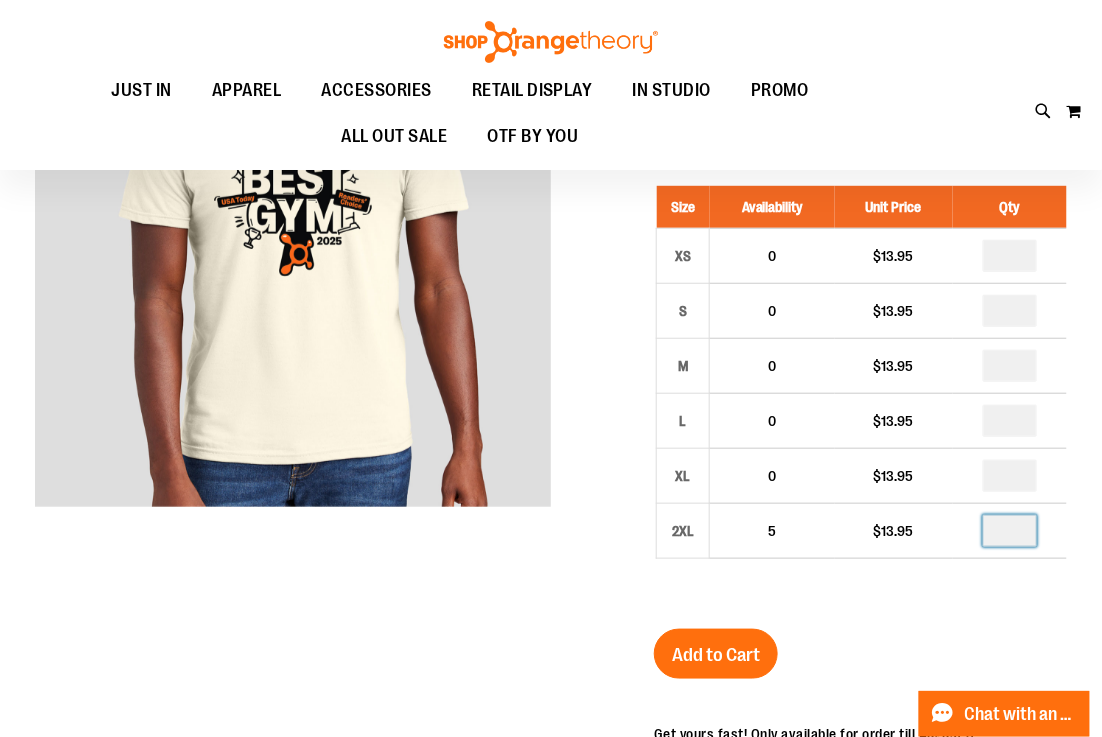 type on "*" 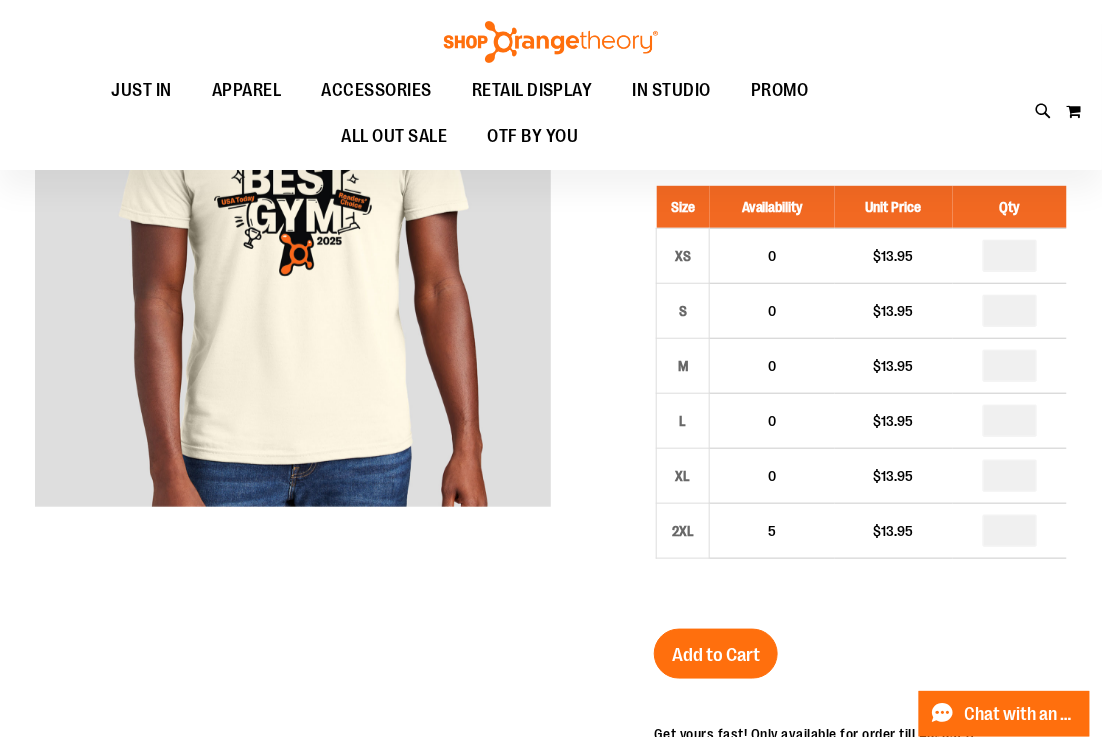 click at bounding box center (551, 639) 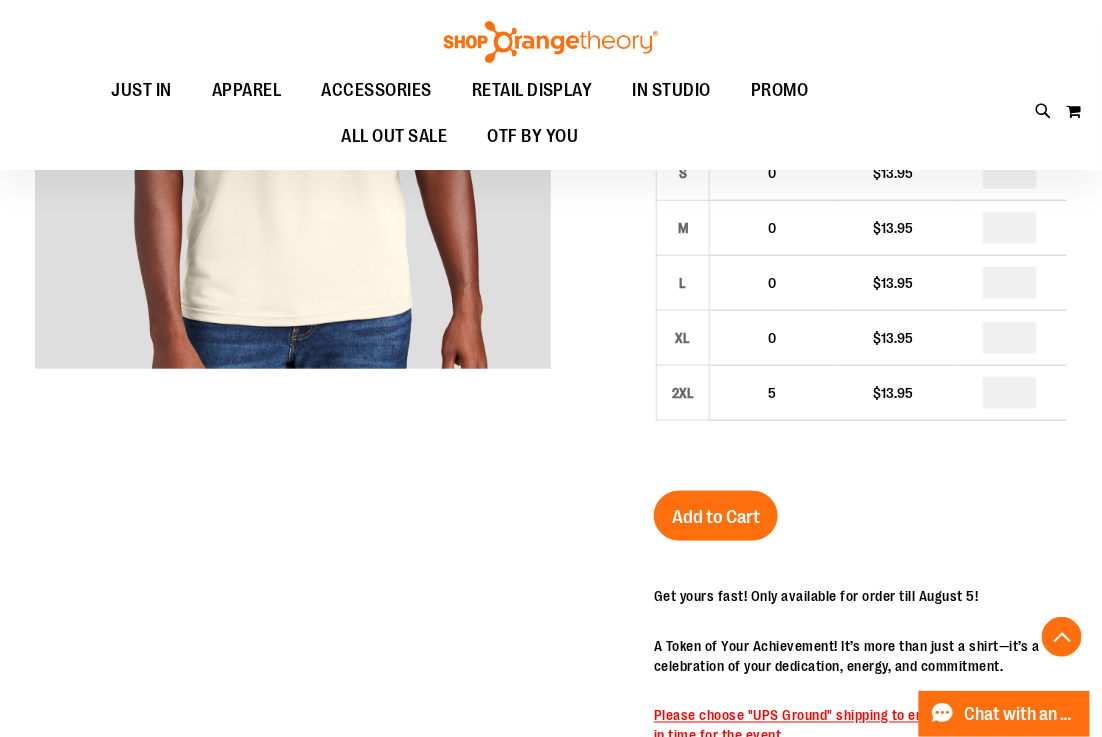 scroll, scrollTop: 430, scrollLeft: 0, axis: vertical 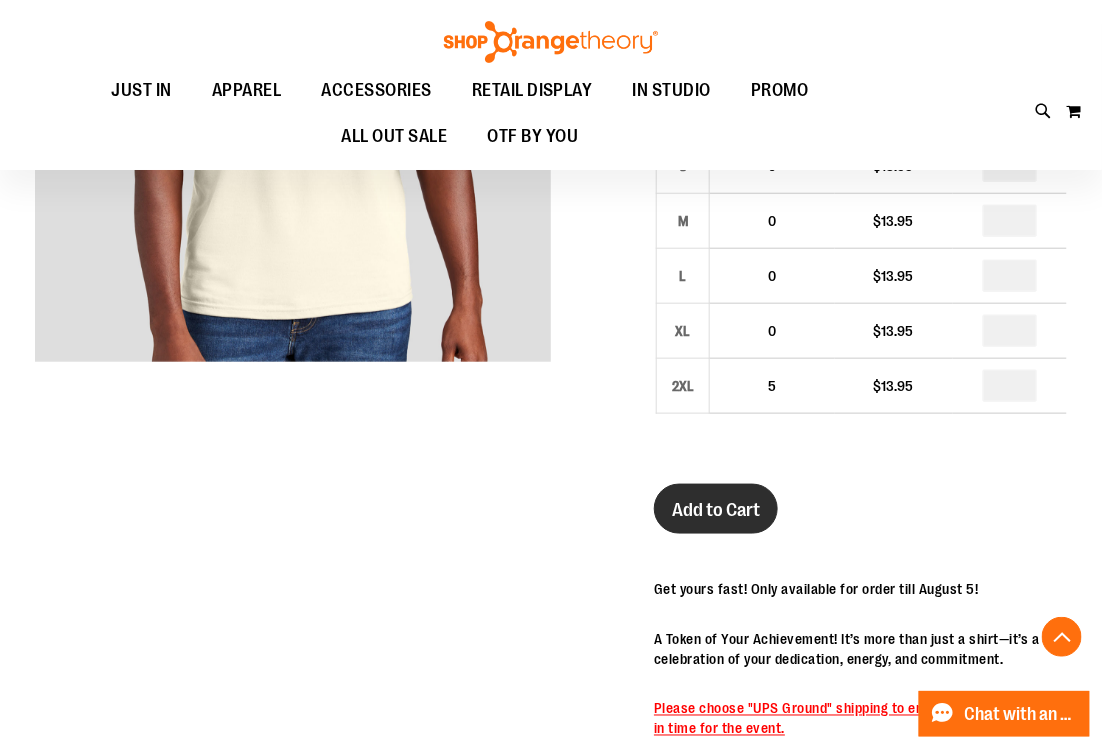 click on "Add to Cart" at bounding box center (716, 510) 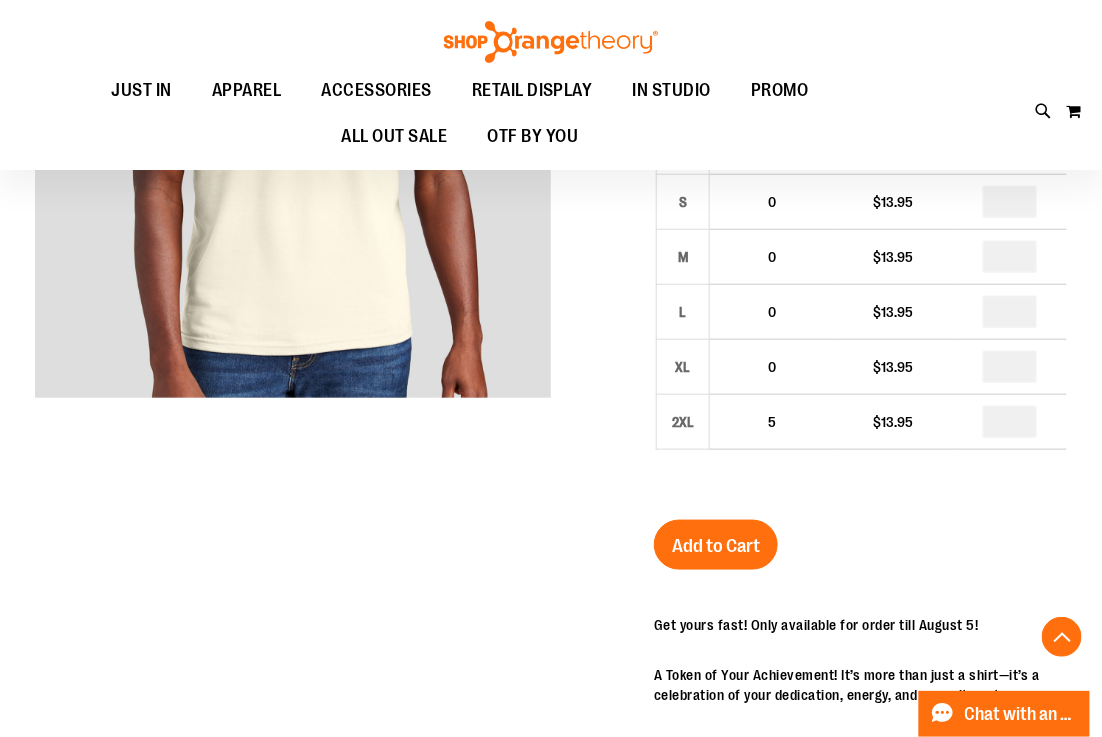 scroll, scrollTop: 0, scrollLeft: 0, axis: both 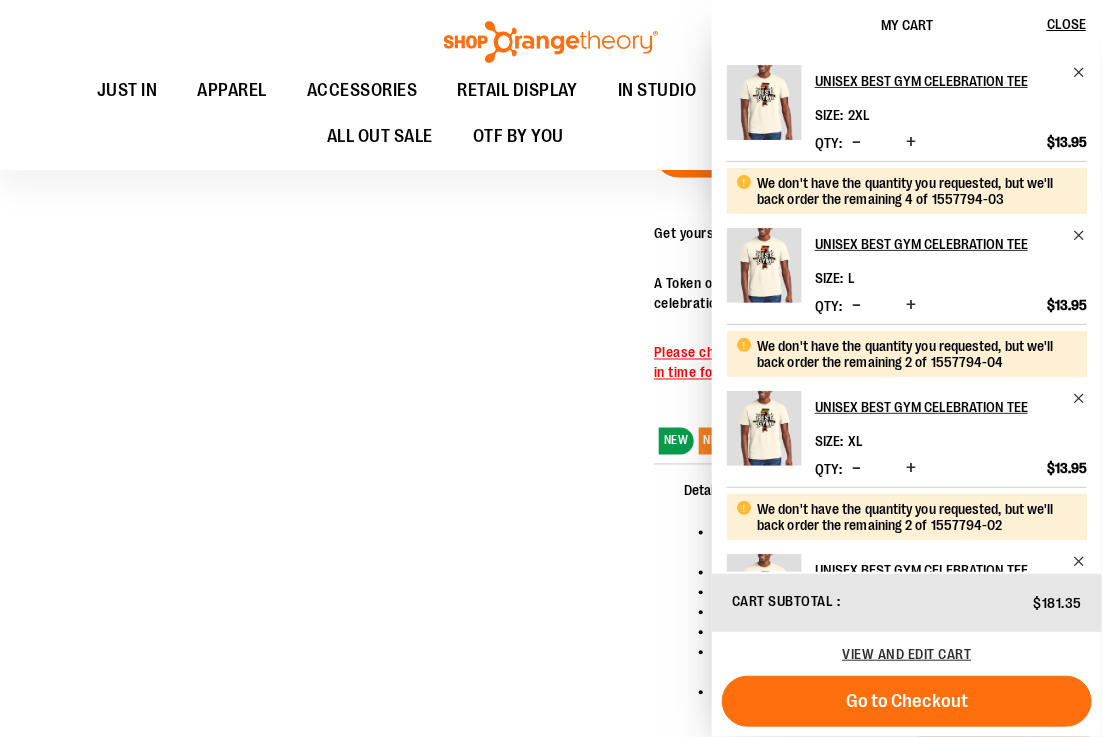 click at bounding box center (551, 138) 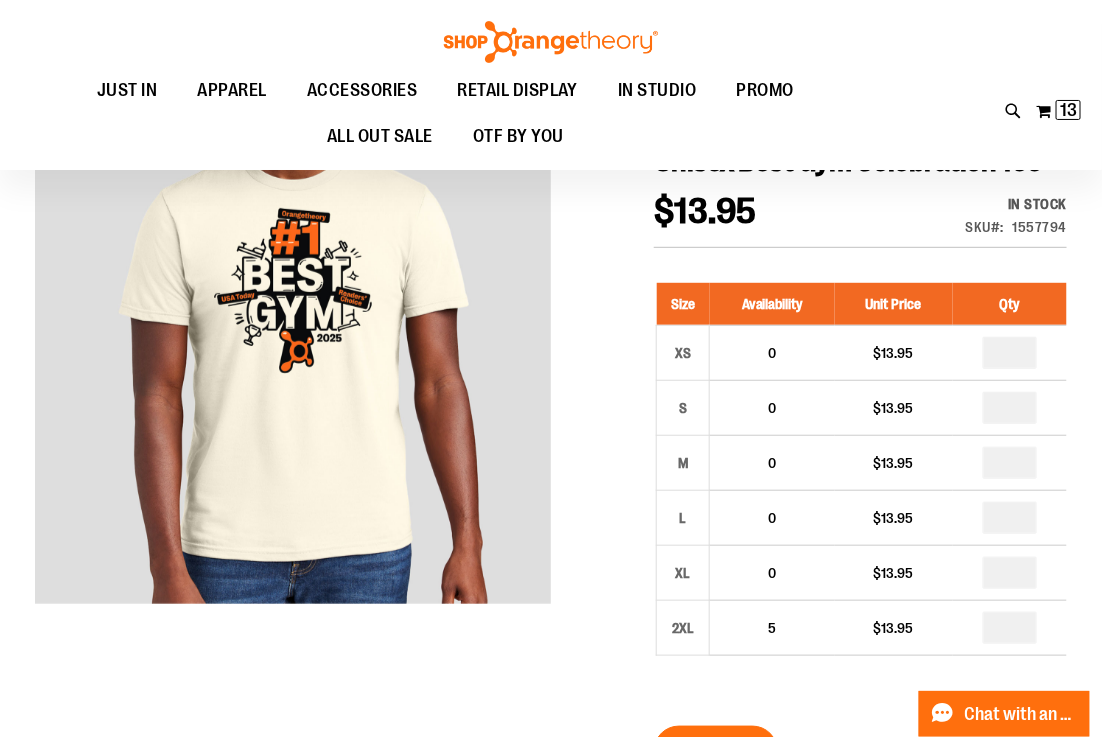 scroll, scrollTop: 186, scrollLeft: 0, axis: vertical 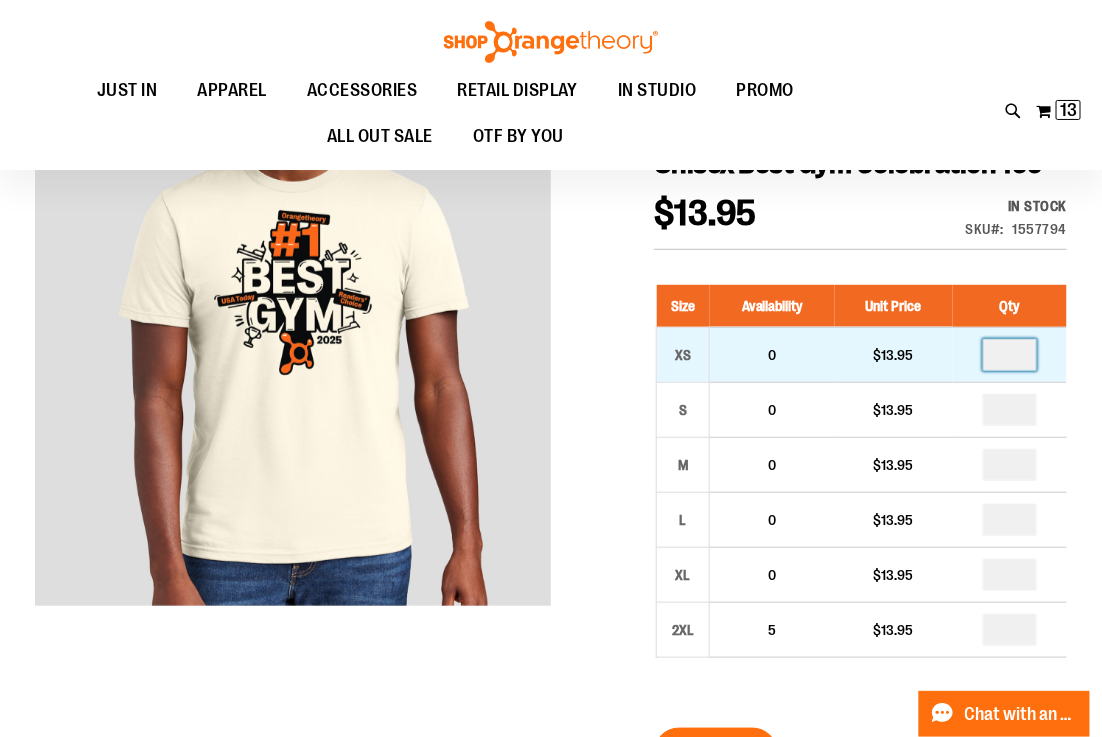 click at bounding box center (1010, 355) 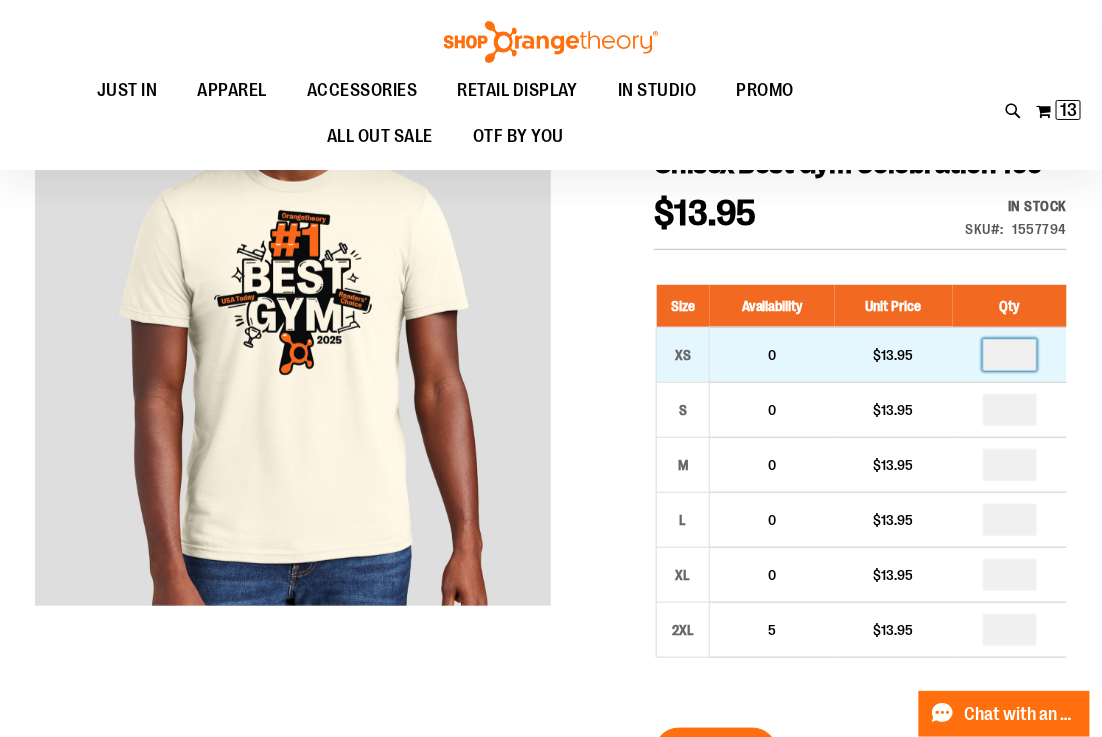 type on "*" 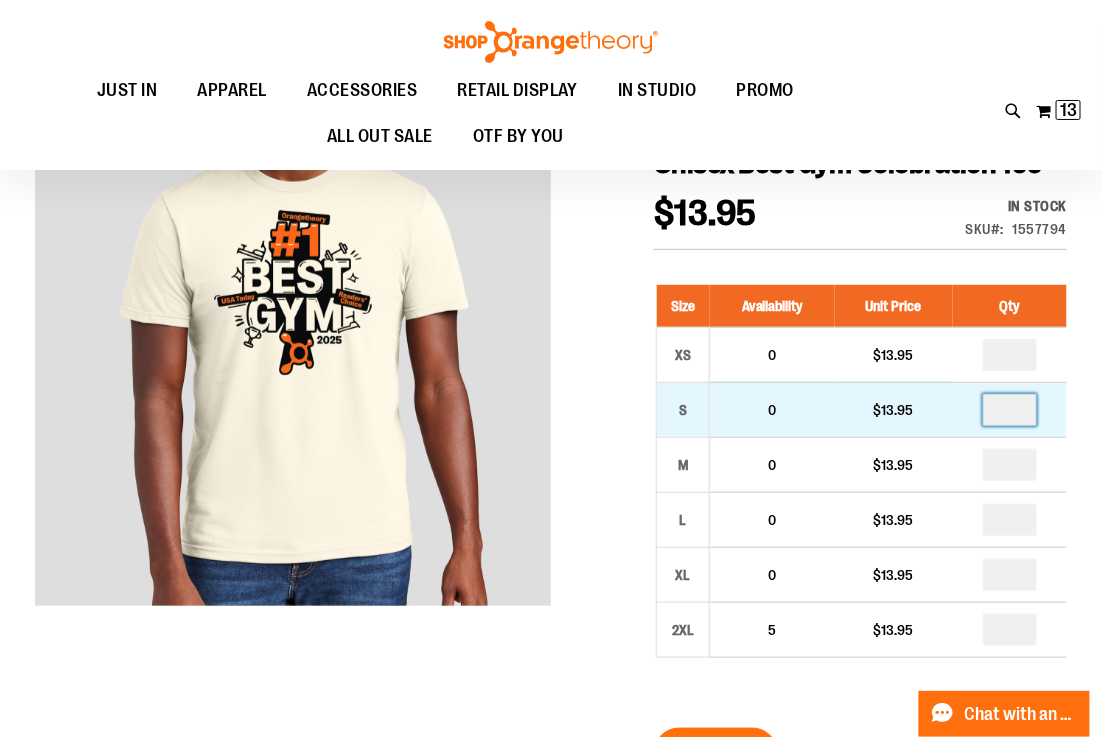 click at bounding box center (1010, 410) 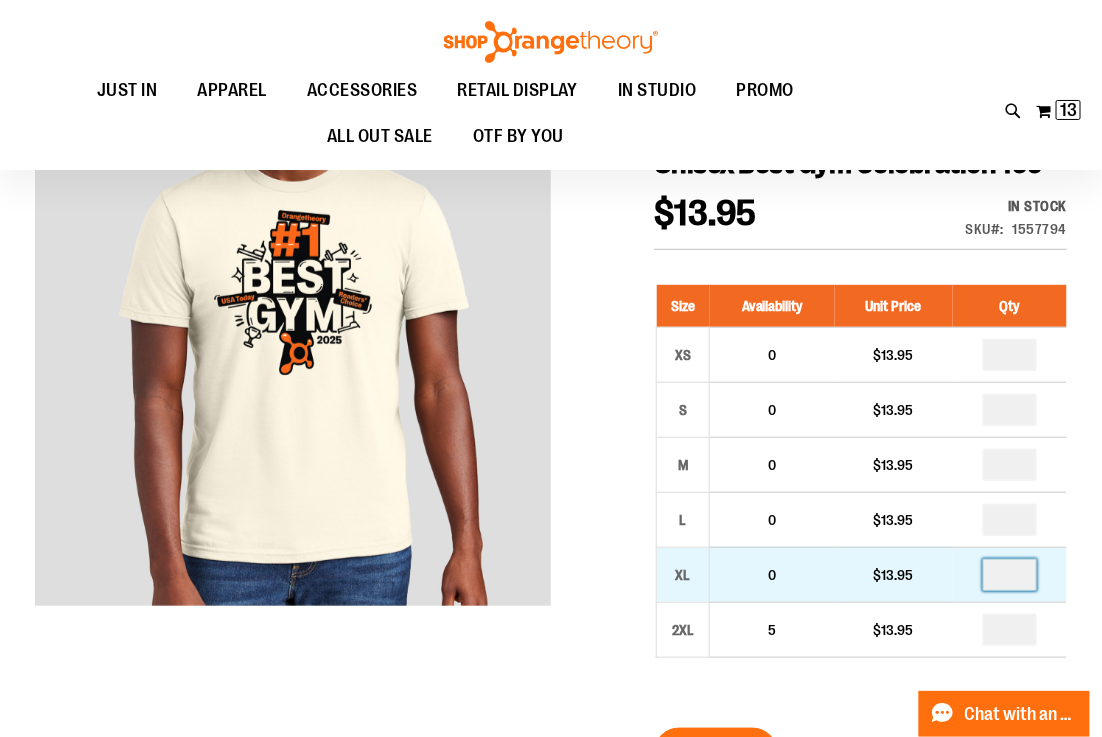 click on "*" at bounding box center (1010, 575) 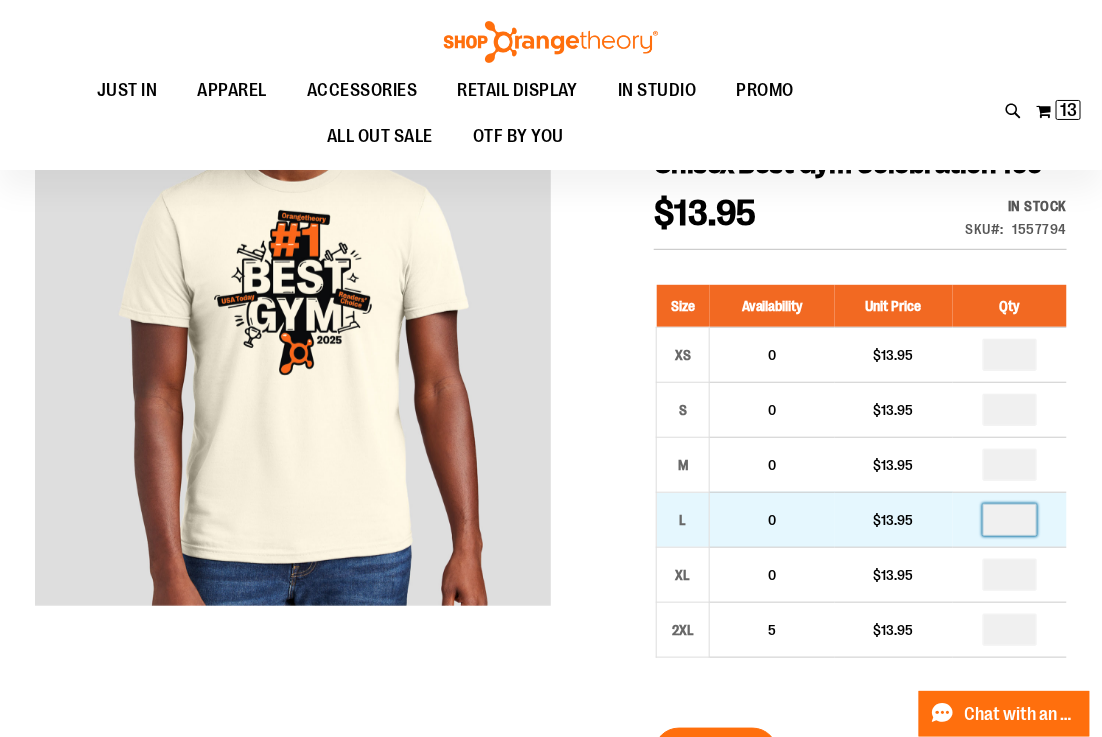 click on "*" at bounding box center (1010, 520) 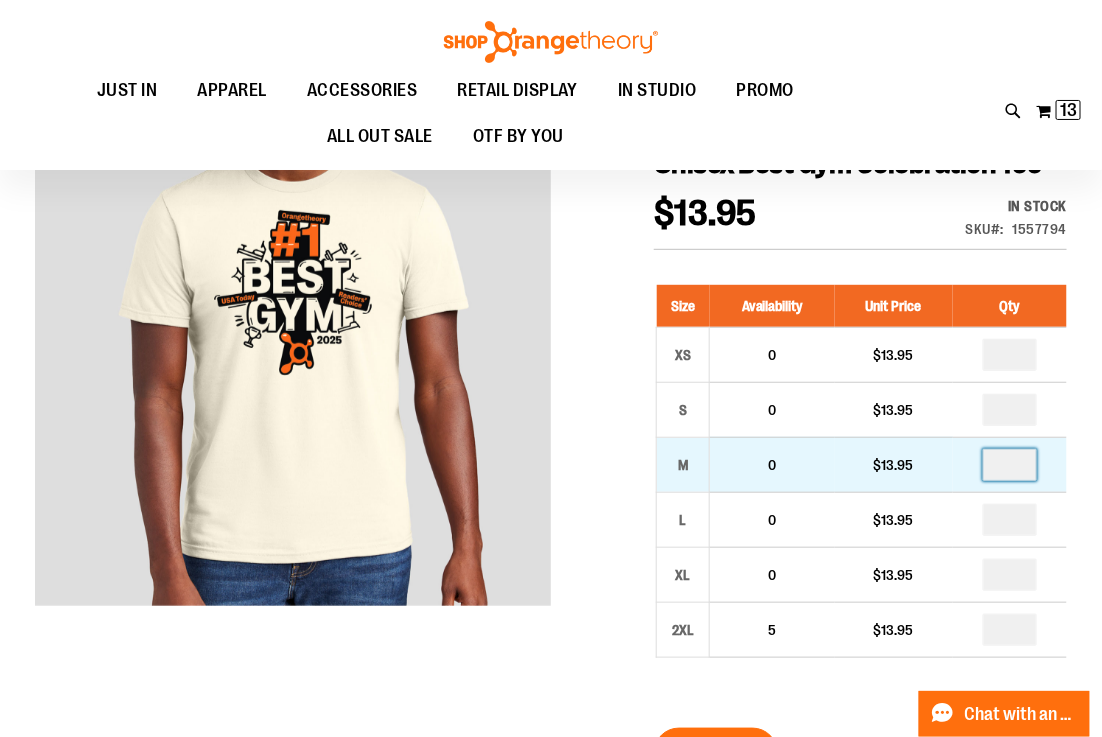 drag, startPoint x: 1016, startPoint y: 467, endPoint x: 996, endPoint y: 470, distance: 20.22375 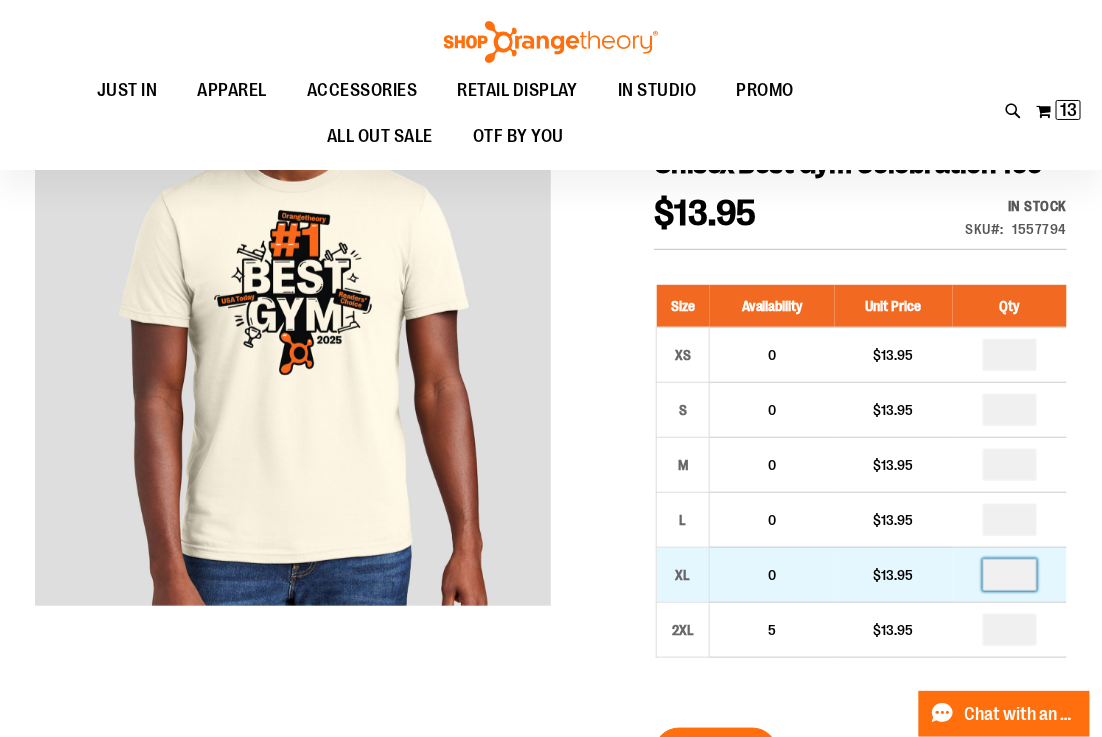 click on "*" at bounding box center (1010, 575) 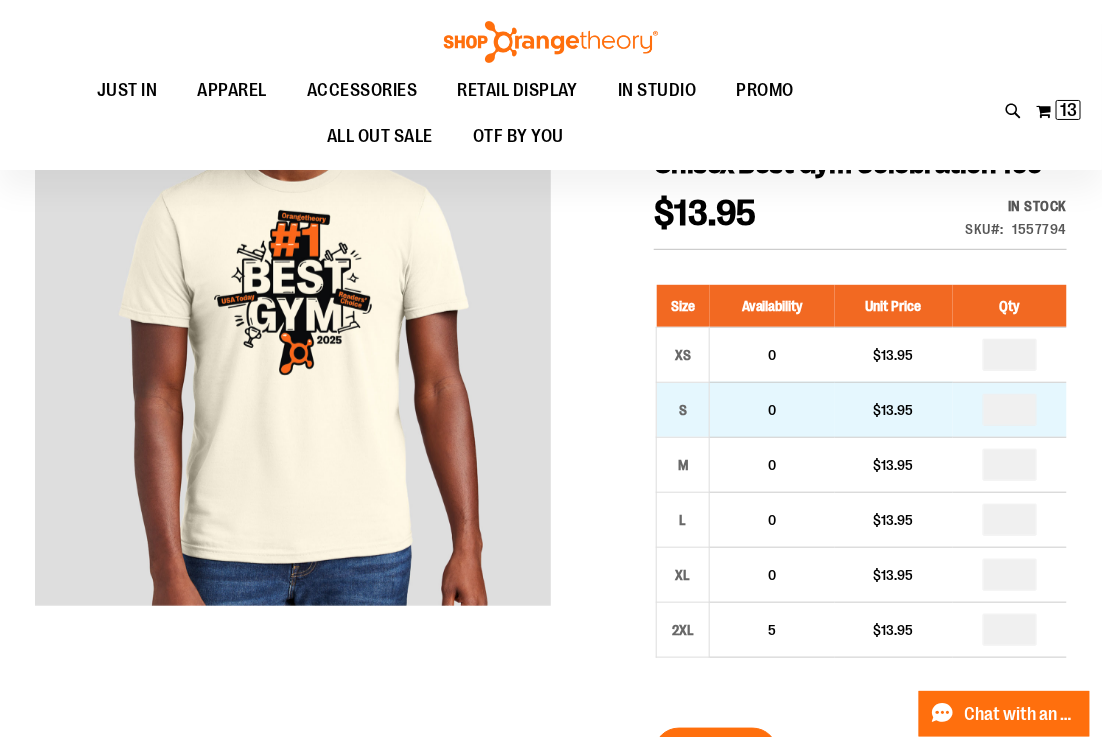 scroll, scrollTop: 394, scrollLeft: 0, axis: vertical 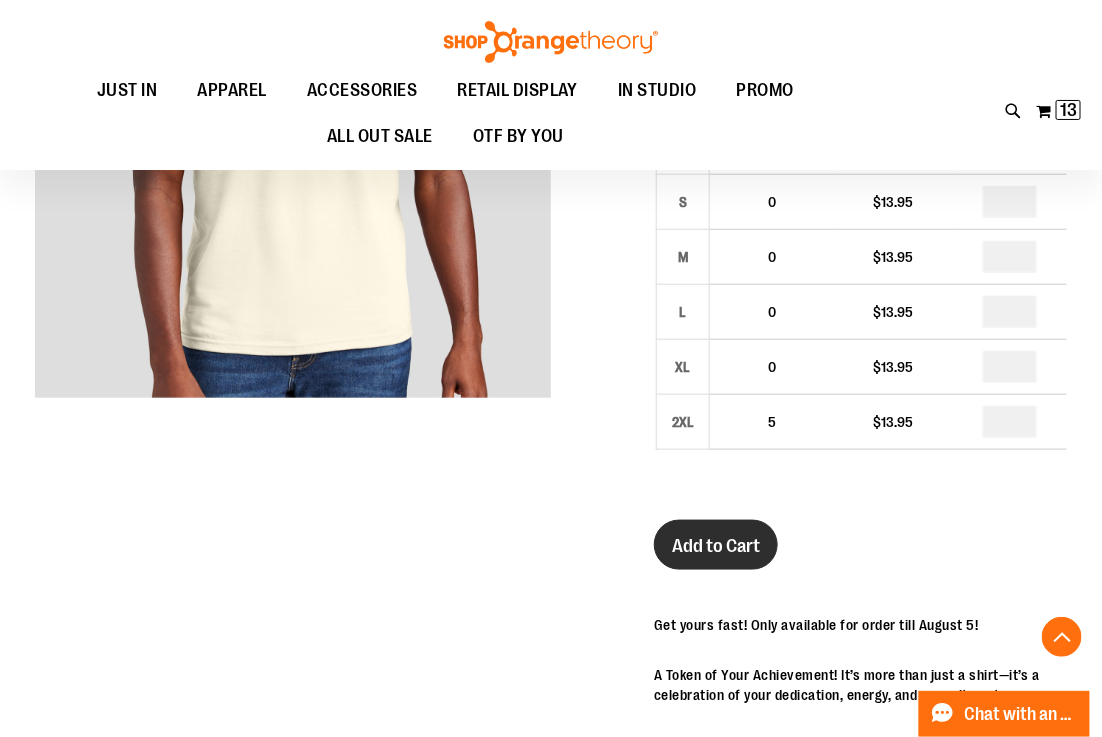 click on "Add to Cart" at bounding box center (716, 546) 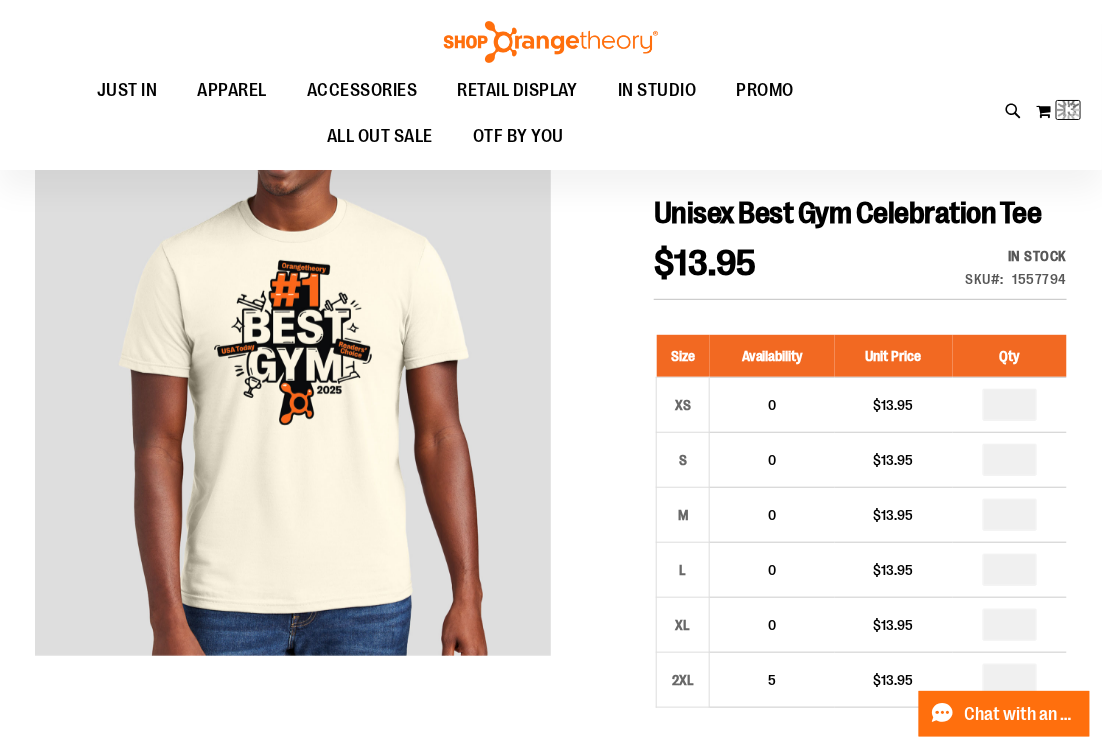 scroll, scrollTop: 134, scrollLeft: 0, axis: vertical 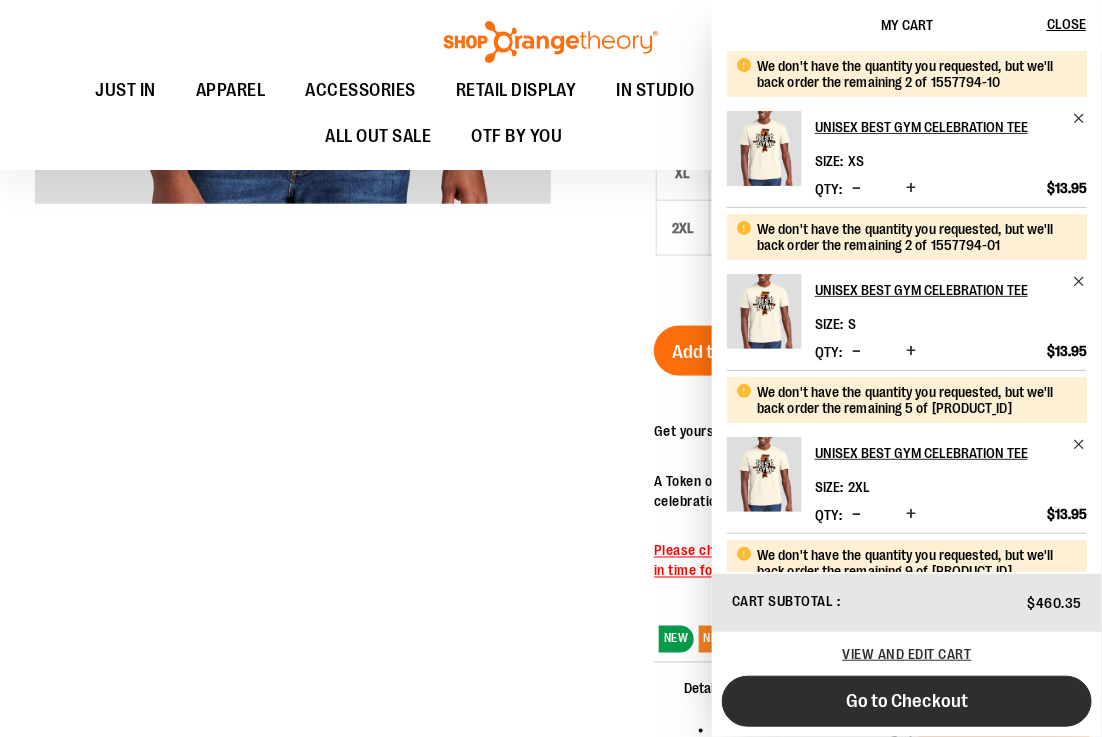 click on "Go to Checkout" at bounding box center (907, 701) 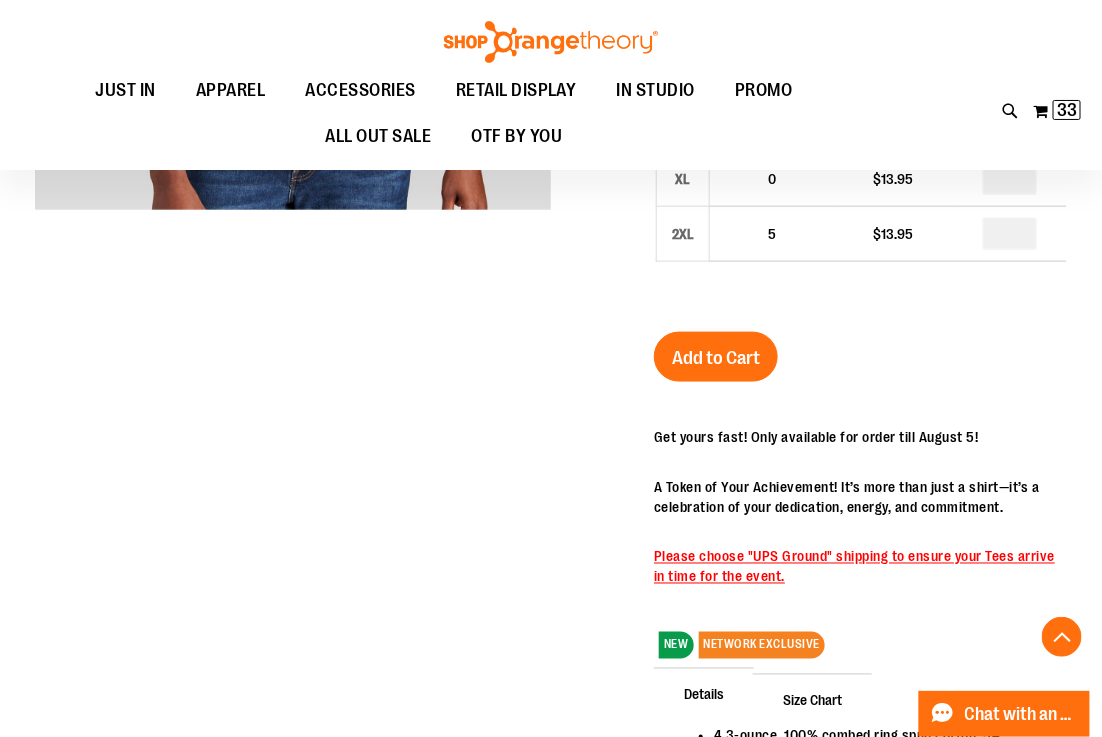scroll, scrollTop: 192, scrollLeft: 0, axis: vertical 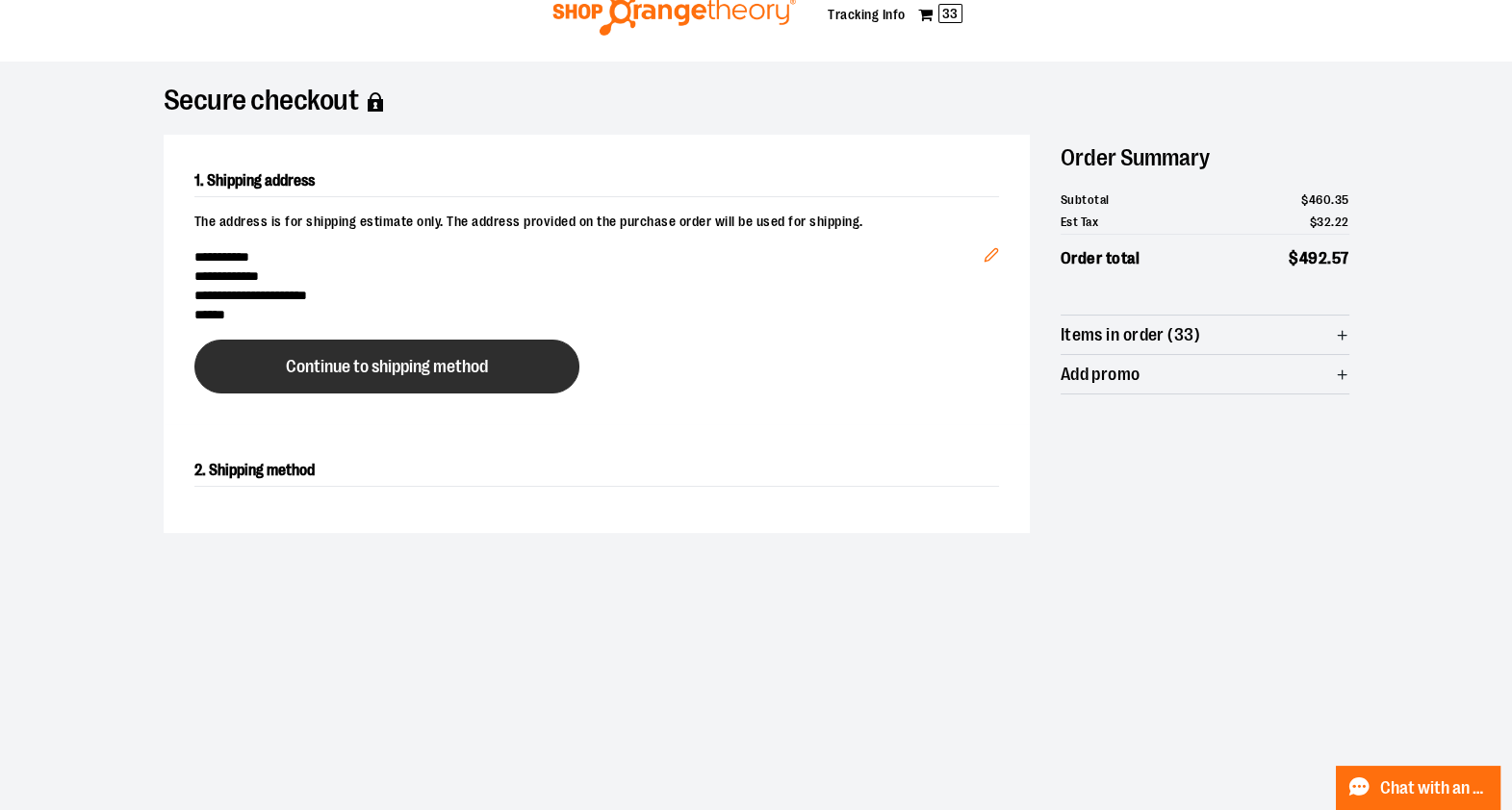 click on "Continue to shipping method" at bounding box center [387, 367] 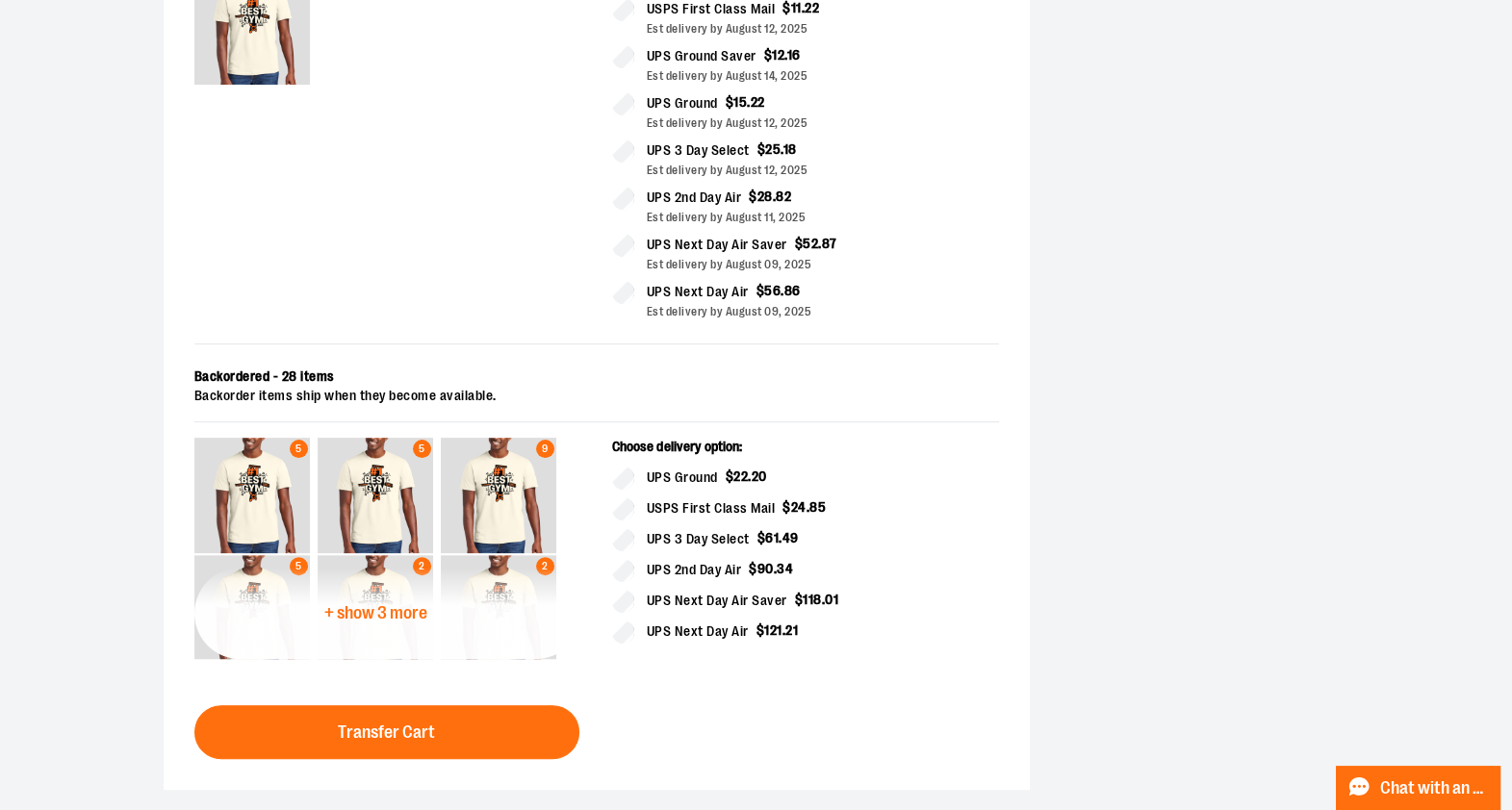 scroll, scrollTop: 606, scrollLeft: 0, axis: vertical 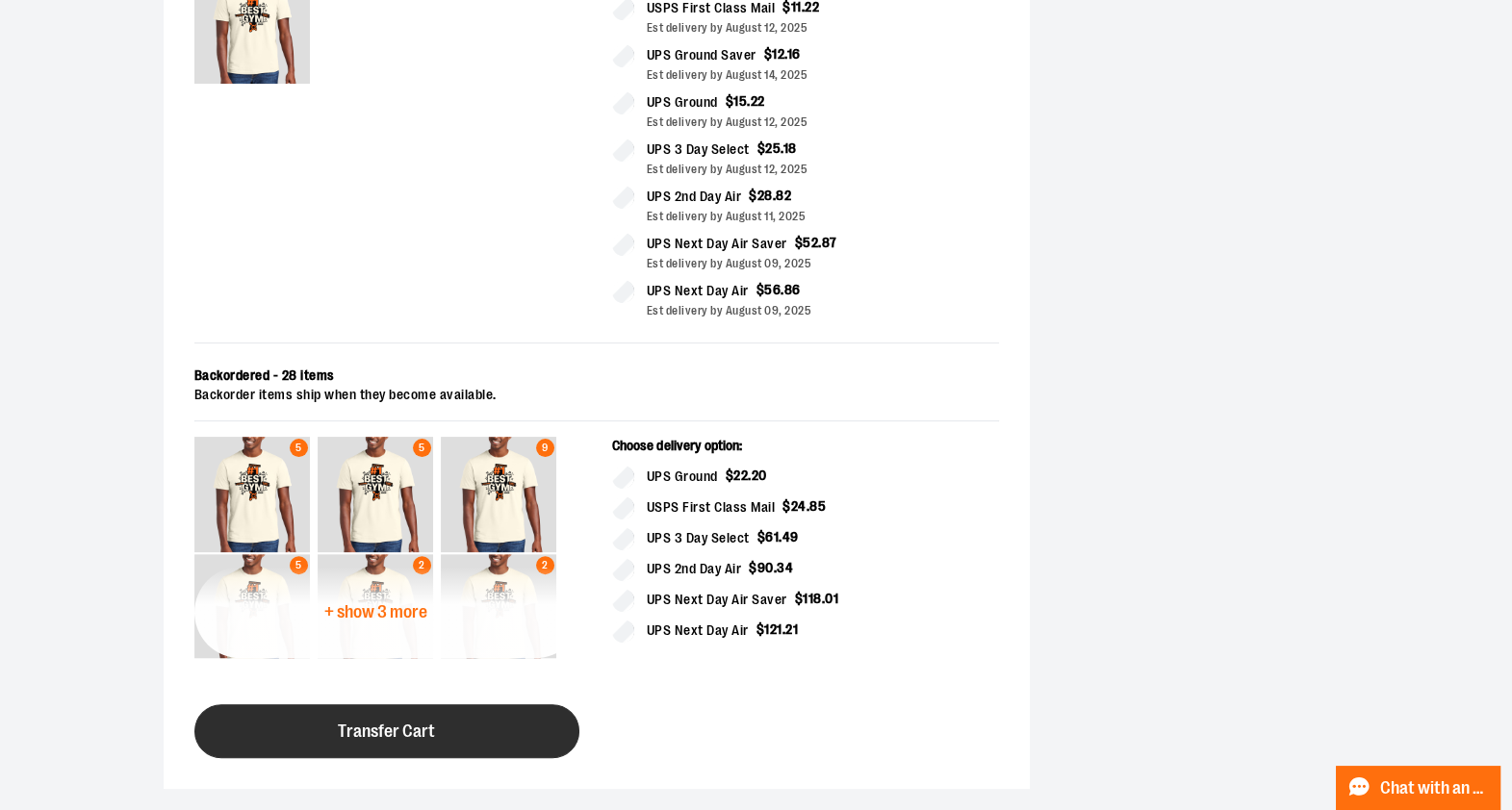 click on "Transfer Cart" at bounding box center (387, 731) 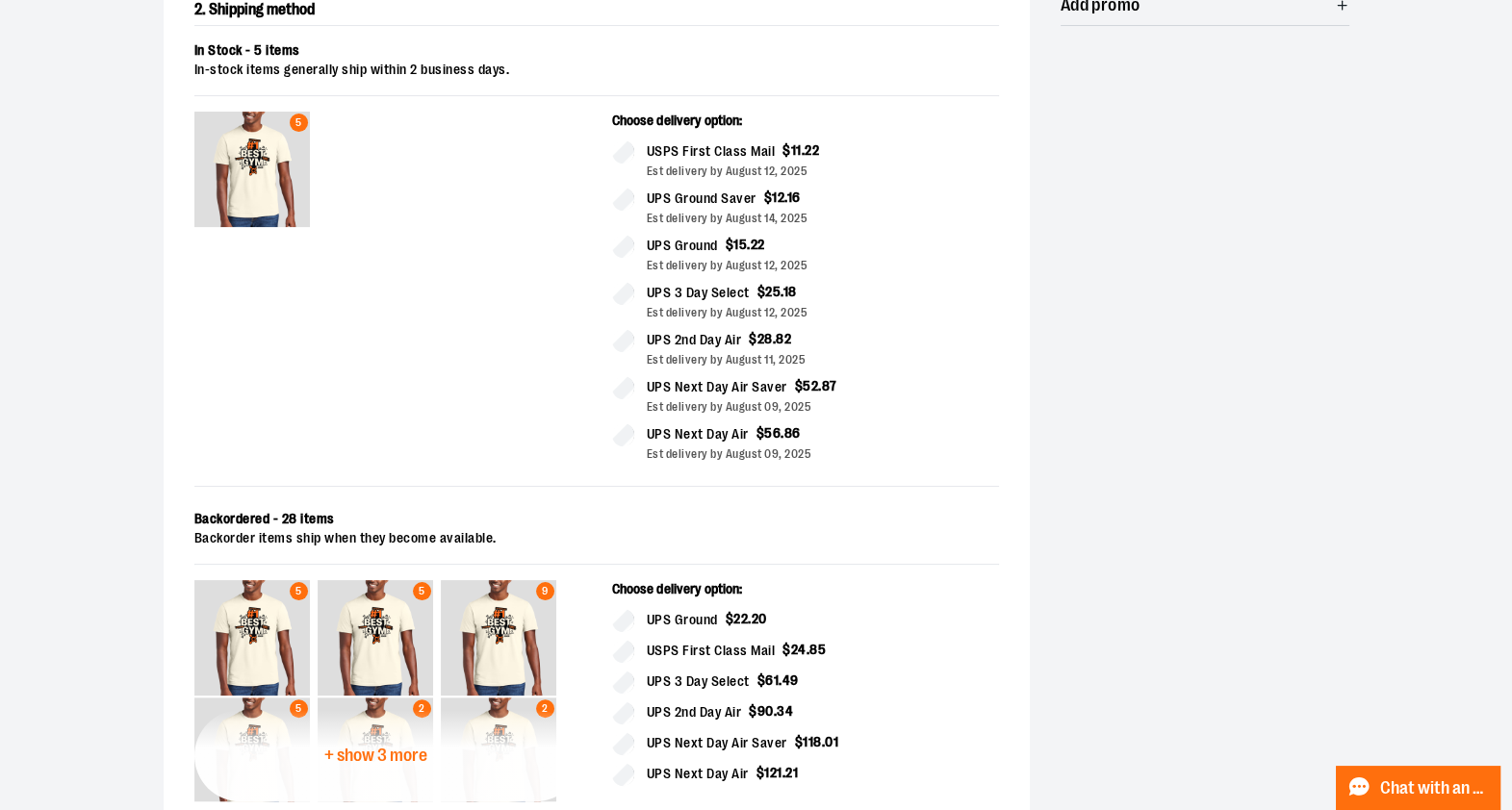 scroll, scrollTop: 404, scrollLeft: 0, axis: vertical 